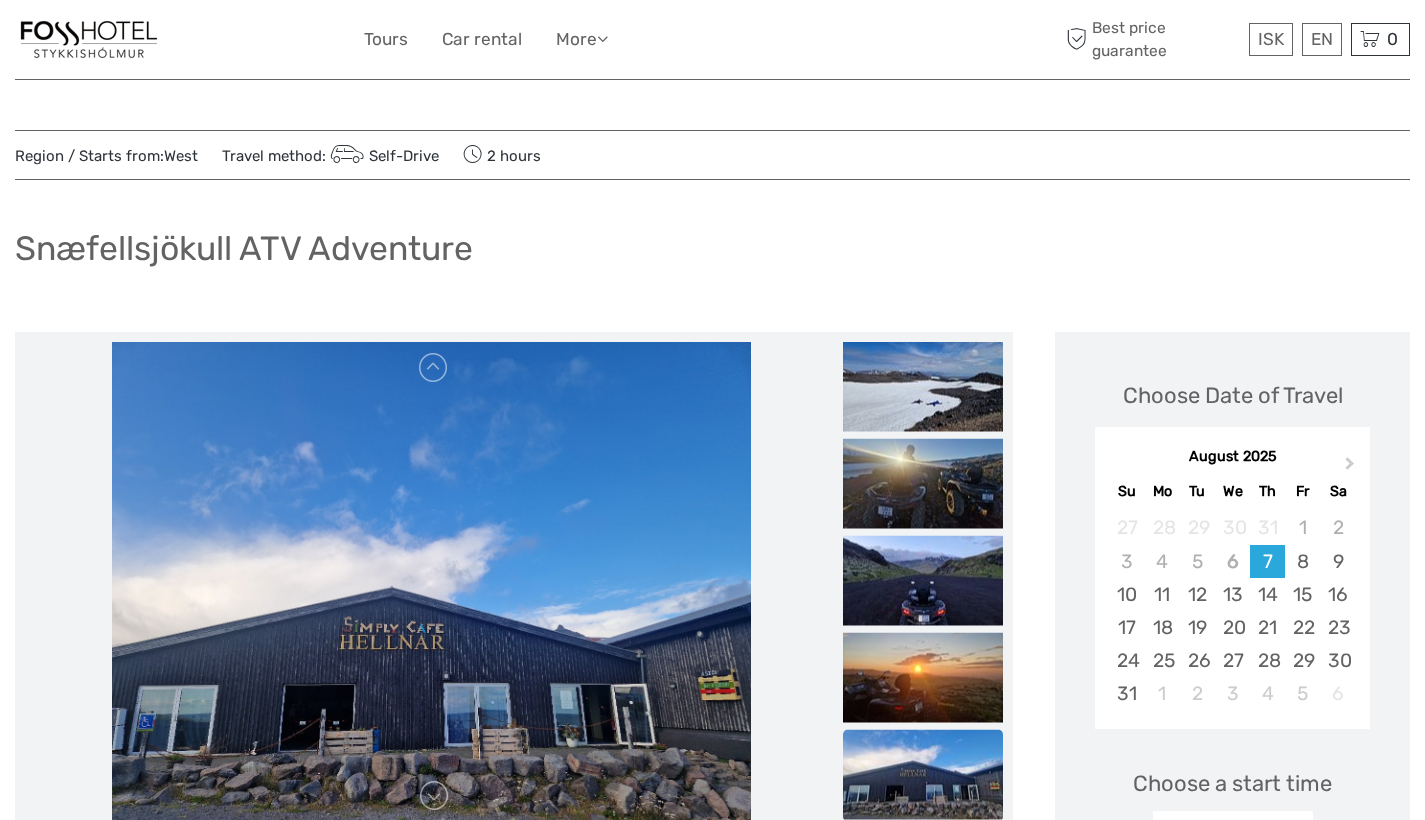 scroll, scrollTop: 304, scrollLeft: 0, axis: vertical 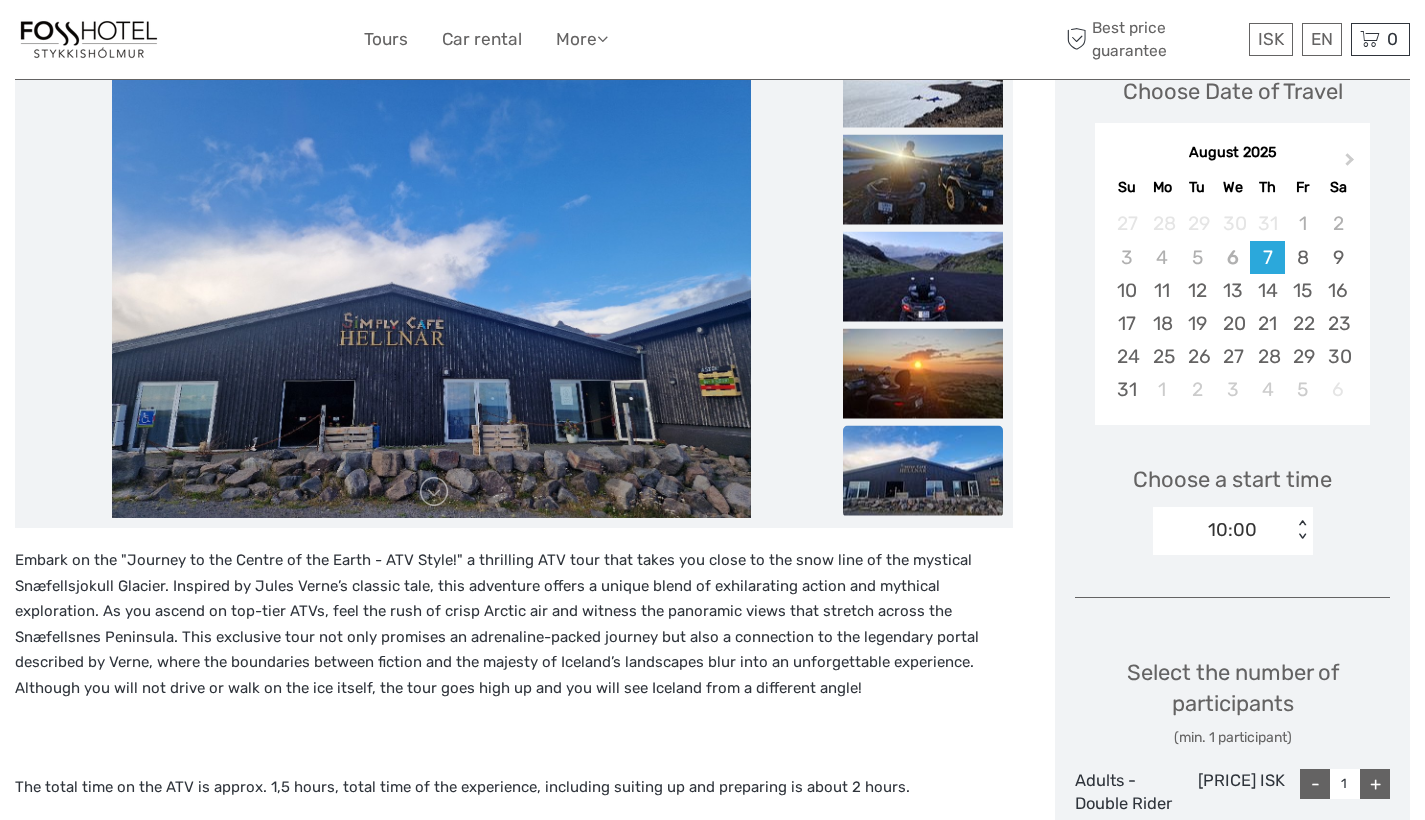 click on "10:00" at bounding box center (1232, 530) 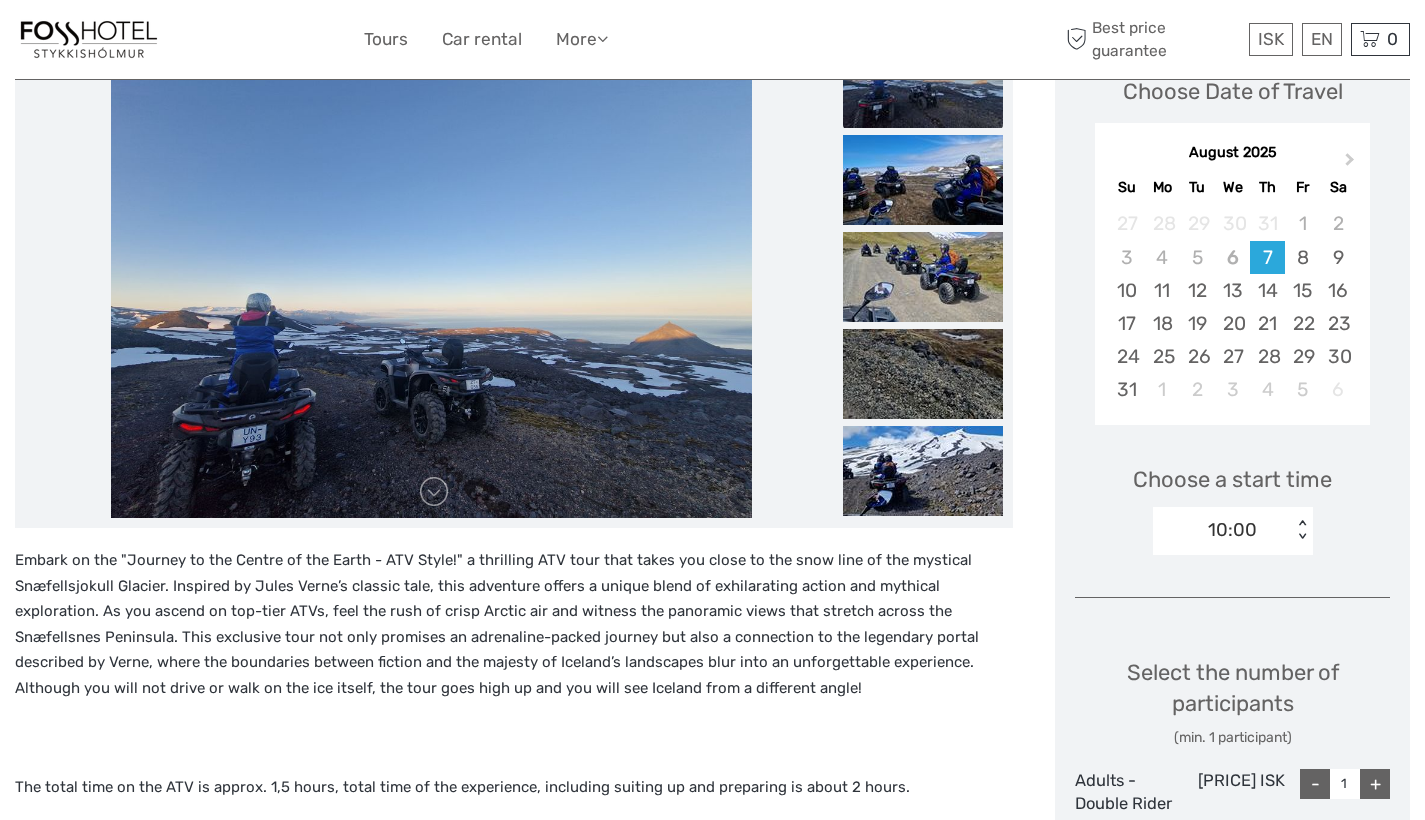 click on "Embark on the "Journey to the Centre of the Earth - ATV Style!" a thrilling ATV tour that takes you close to the snow line of the mystical Snæfellsjokull Glacier. Inspired by Jules Verne’s classic tale, this adventure offers a unique blend of exhilarating action and mythical exploration. As you ascend on top-tier ATVs, feel the rush of crisp Arctic air and witness the panoramic views that stretch across the Snæfellsnes Peninsula. This exclusive tour not only promises an adrenaline-packed journey but also a connection to the legendary portal described by Verne, where the boundaries between fiction and the majesty of Iceland’s landscapes blur into an unforgettable experience. Although you will not drive or walk on the ice itself, the tour goes high up and you will see Iceland from a different angle!" at bounding box center (514, 624) 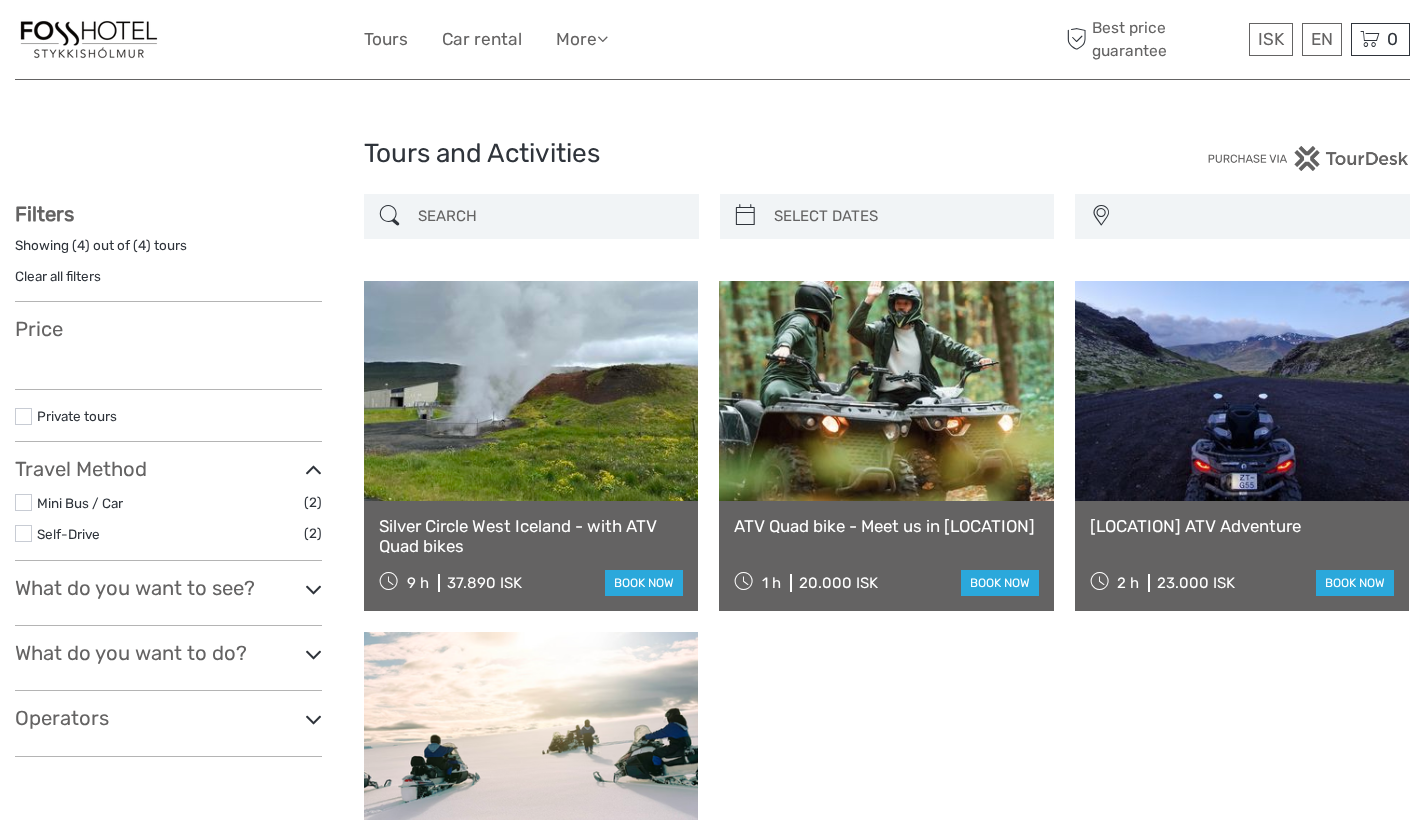 select 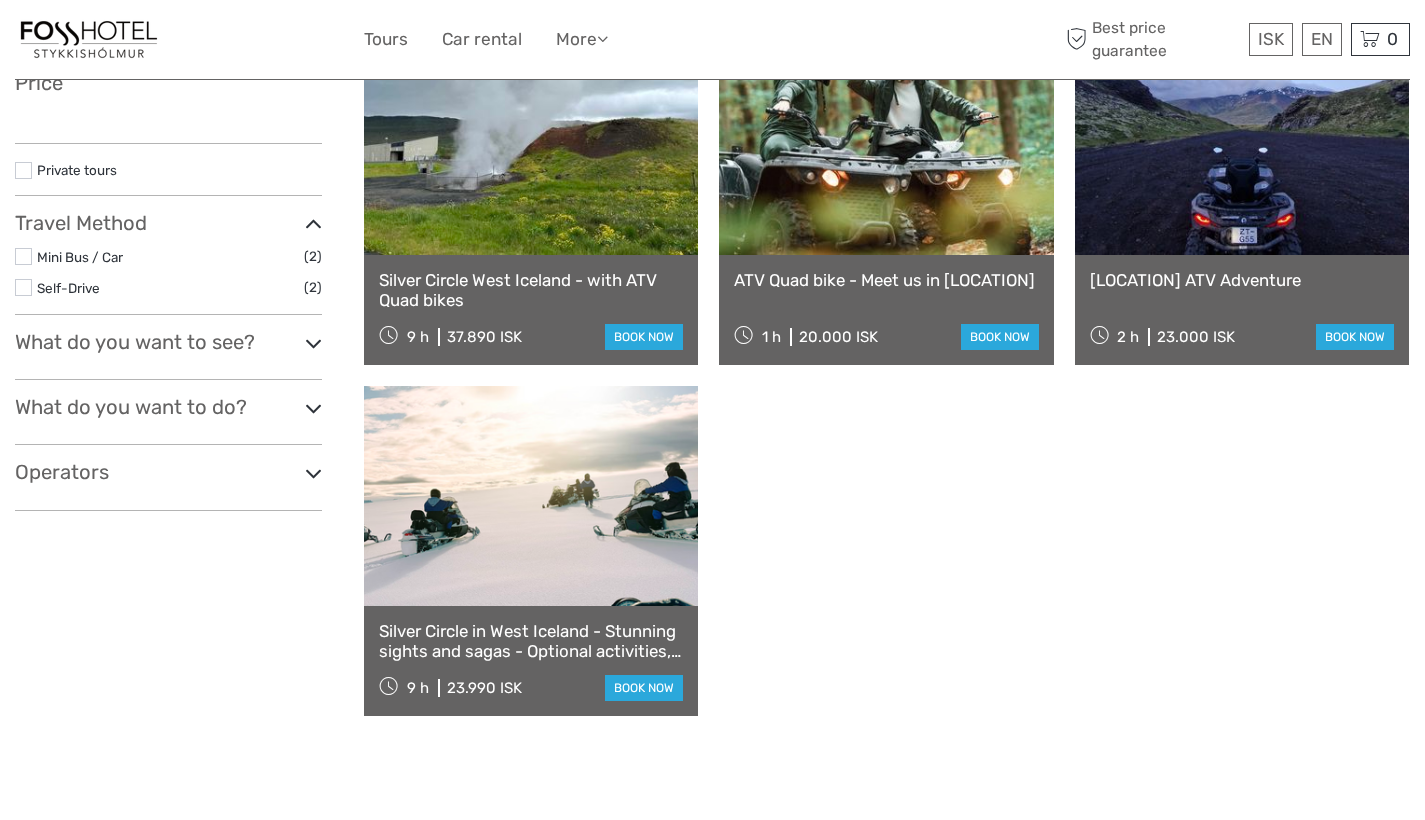 select 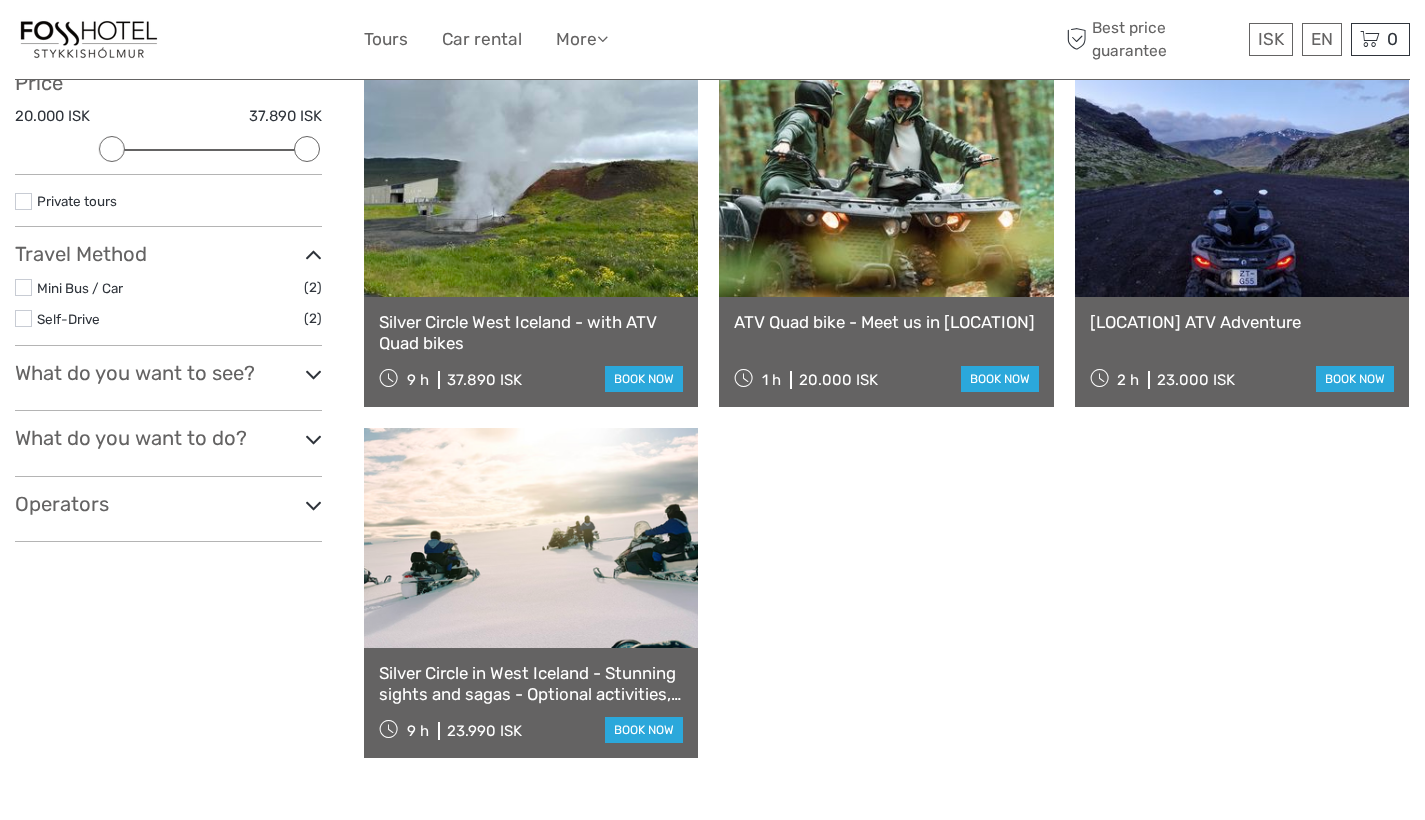 scroll, scrollTop: 0, scrollLeft: 0, axis: both 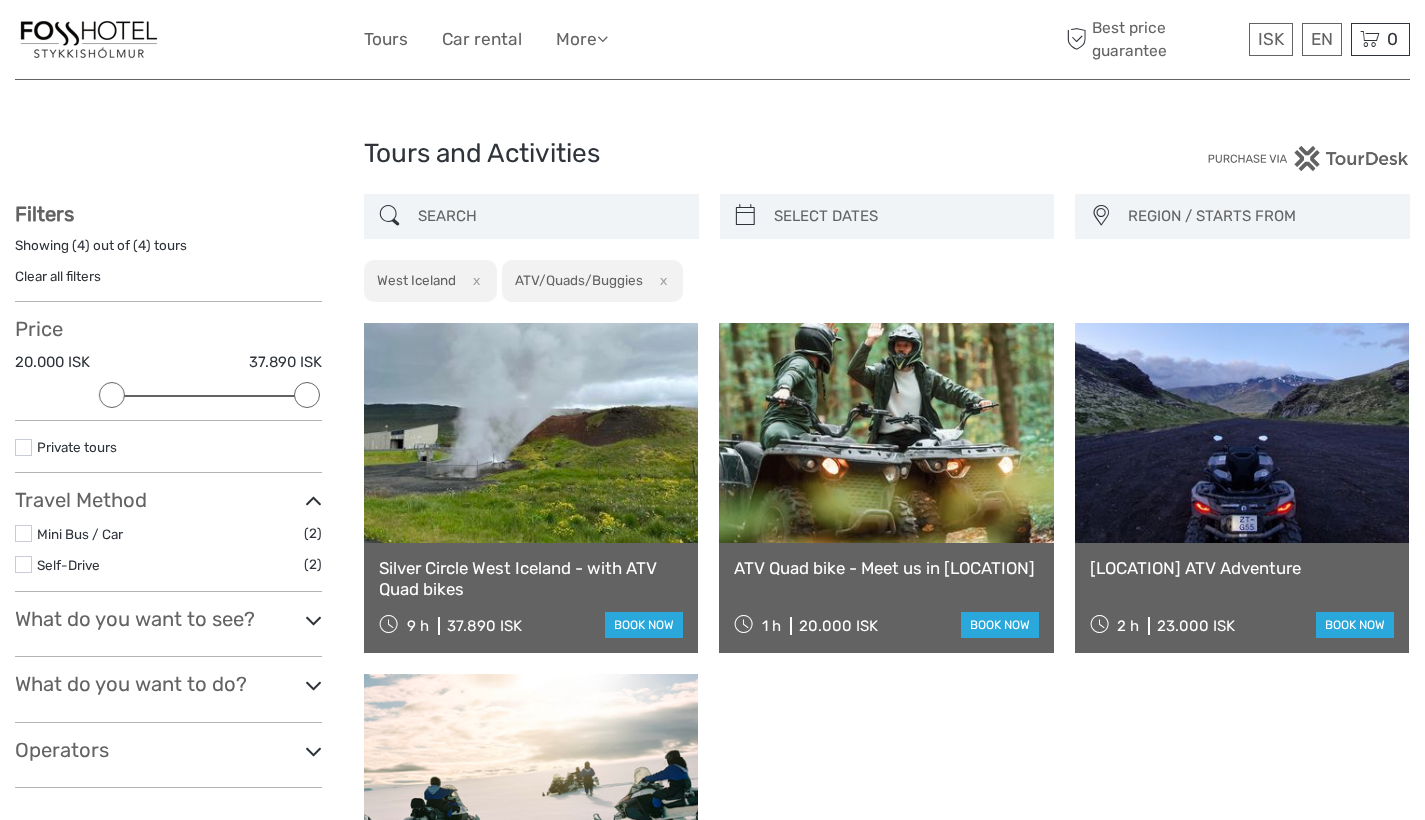 click on "x" at bounding box center (659, 280) 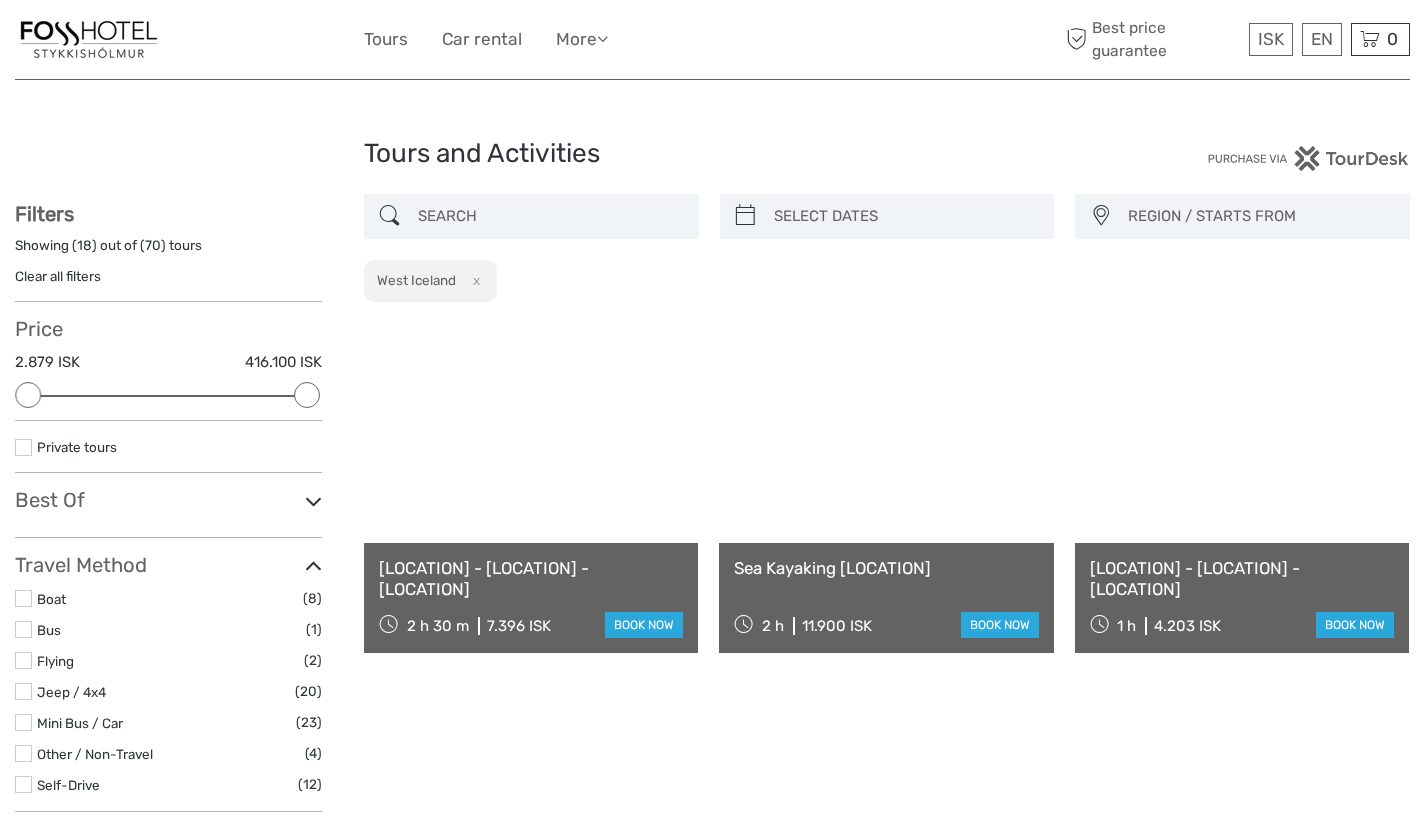 scroll, scrollTop: 0, scrollLeft: 0, axis: both 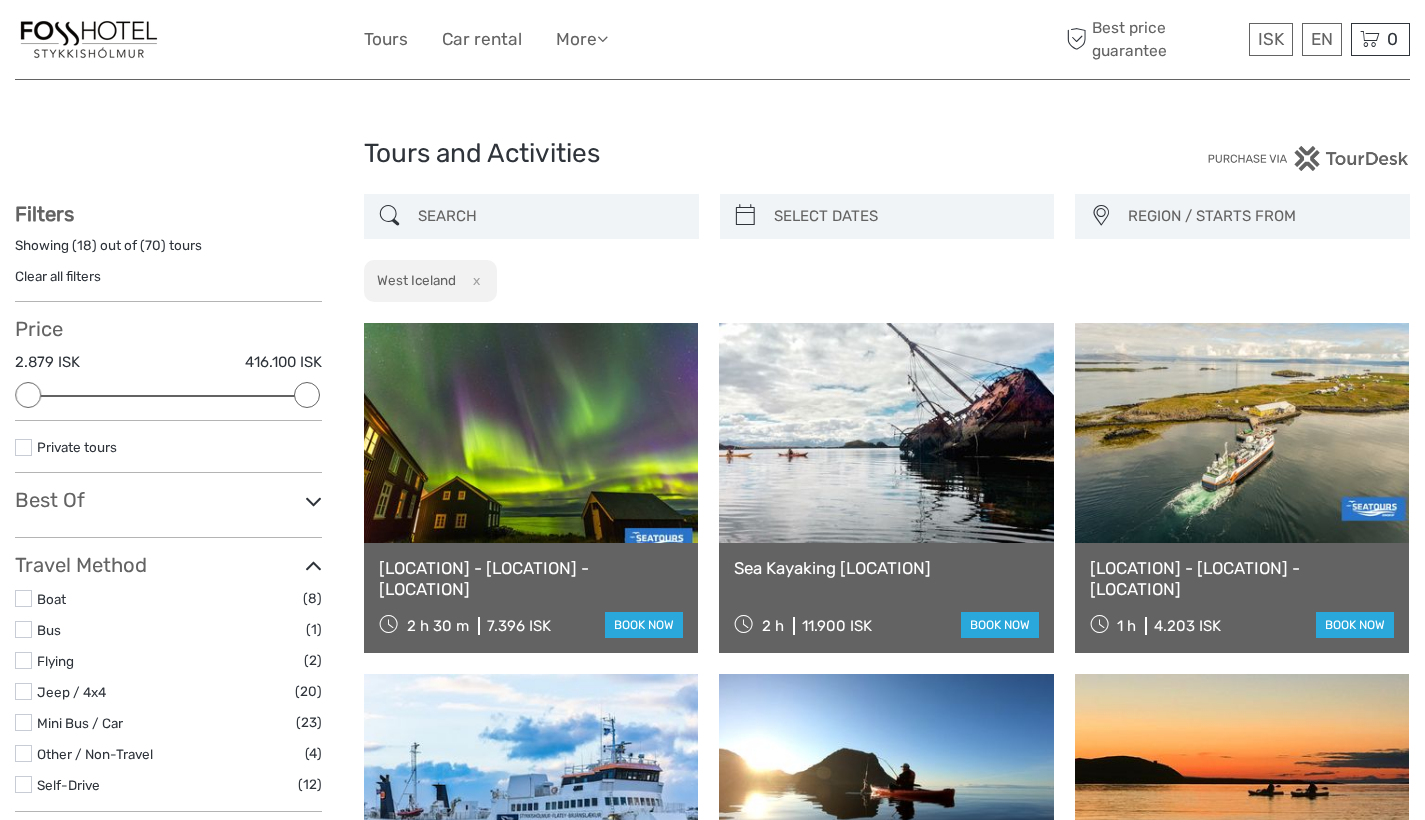 type on "07/08/2025" 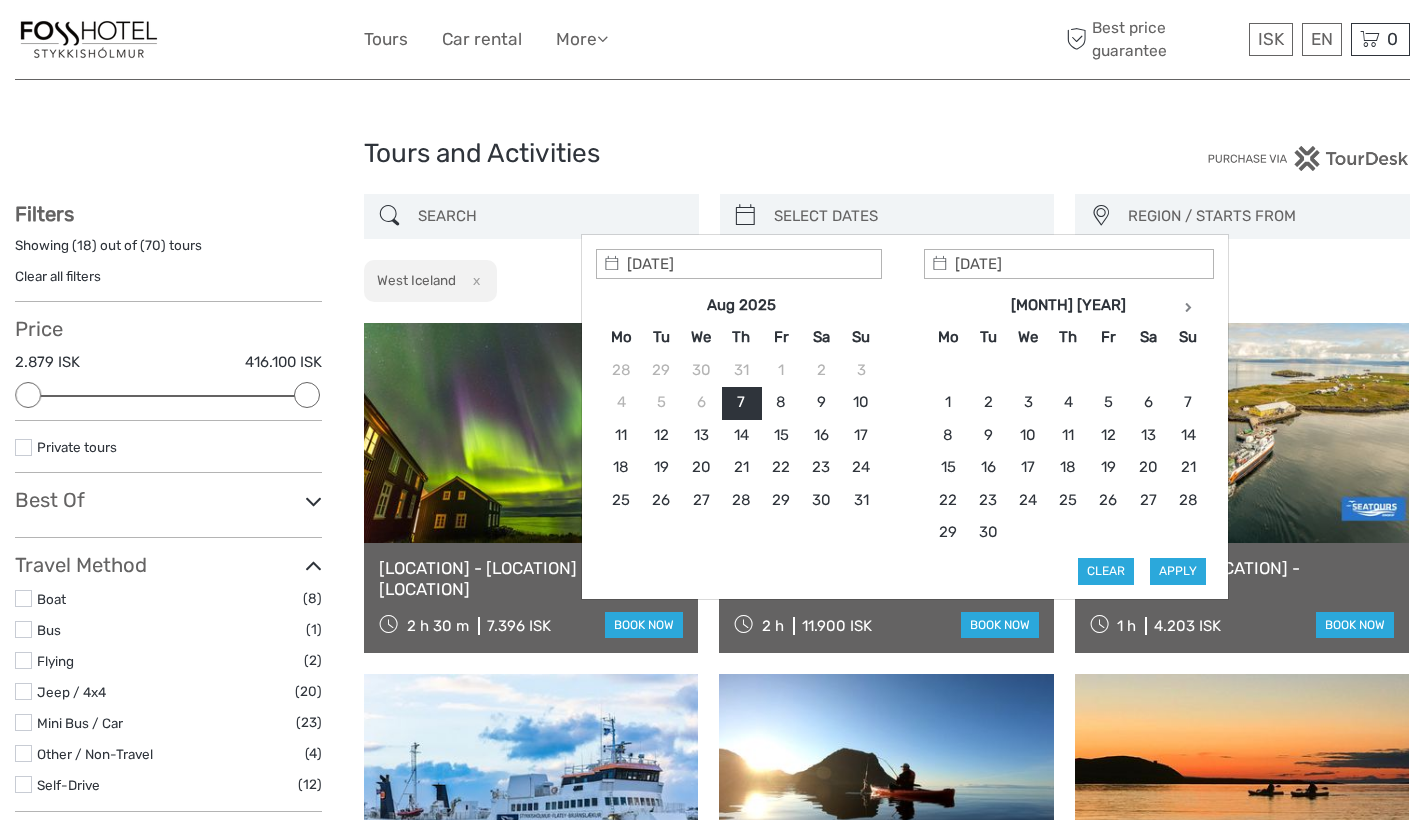 type on "07/08/2025" 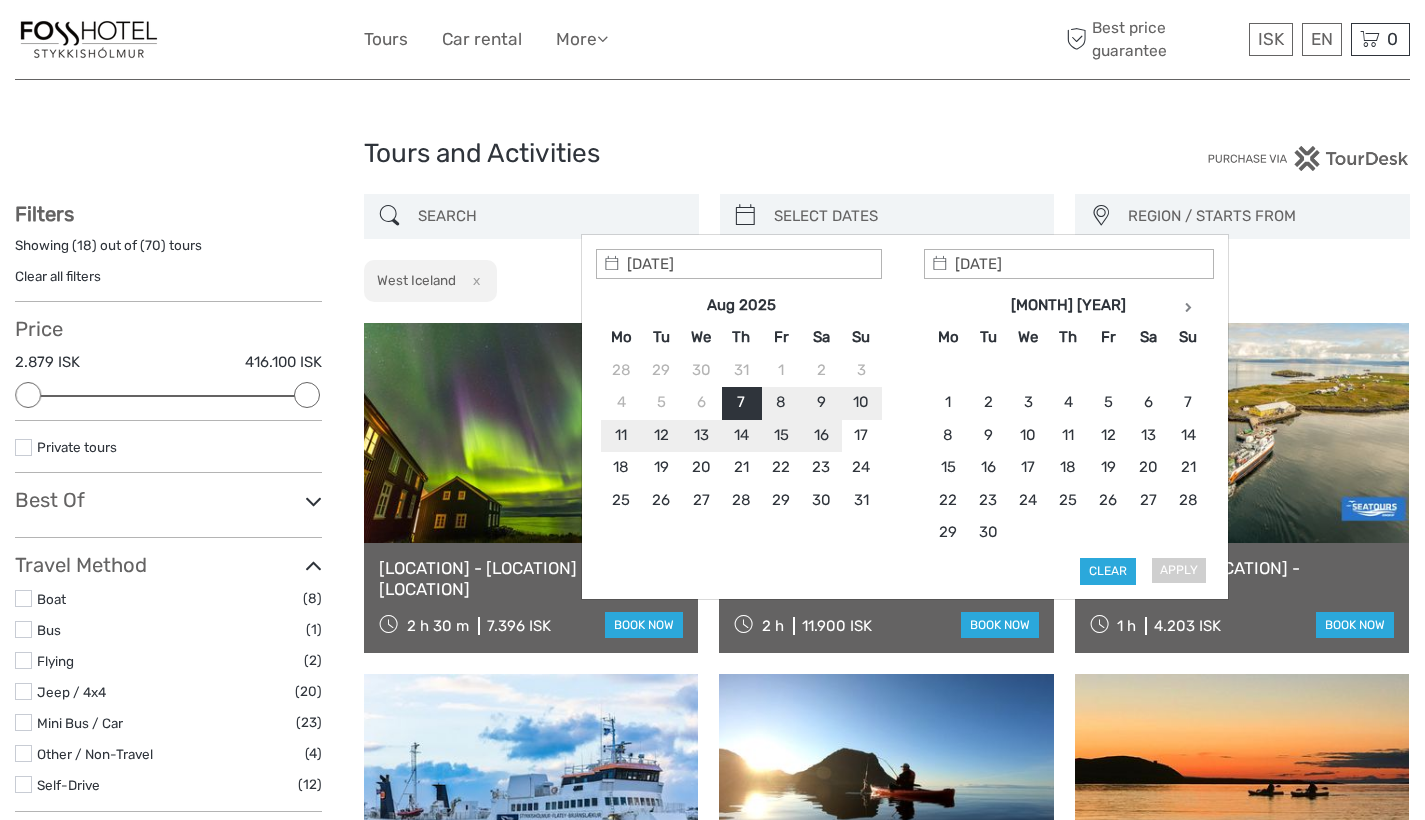 type on "08/08/2025" 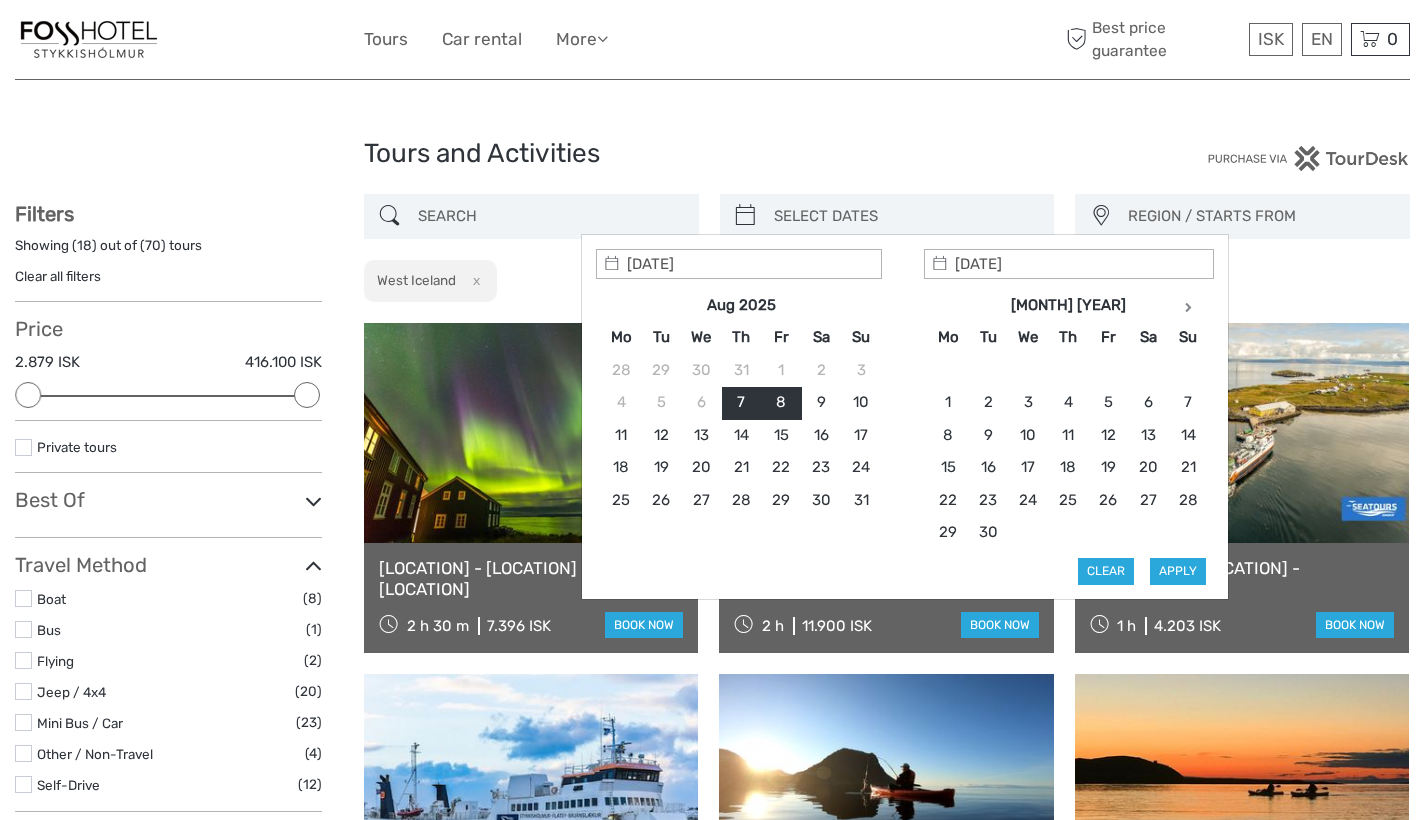 type on "07/08/2025" 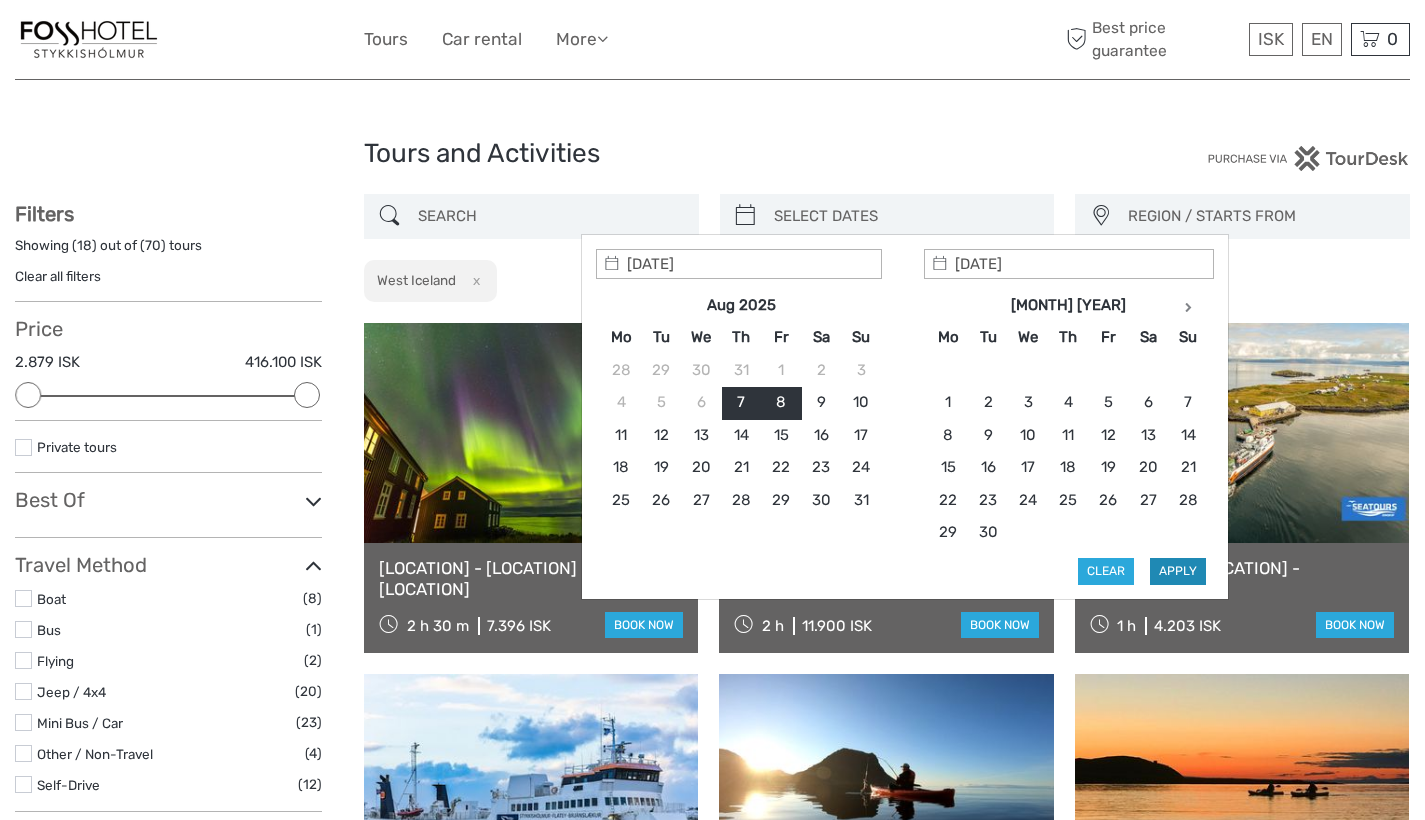 click on "Apply" at bounding box center (1178, 571) 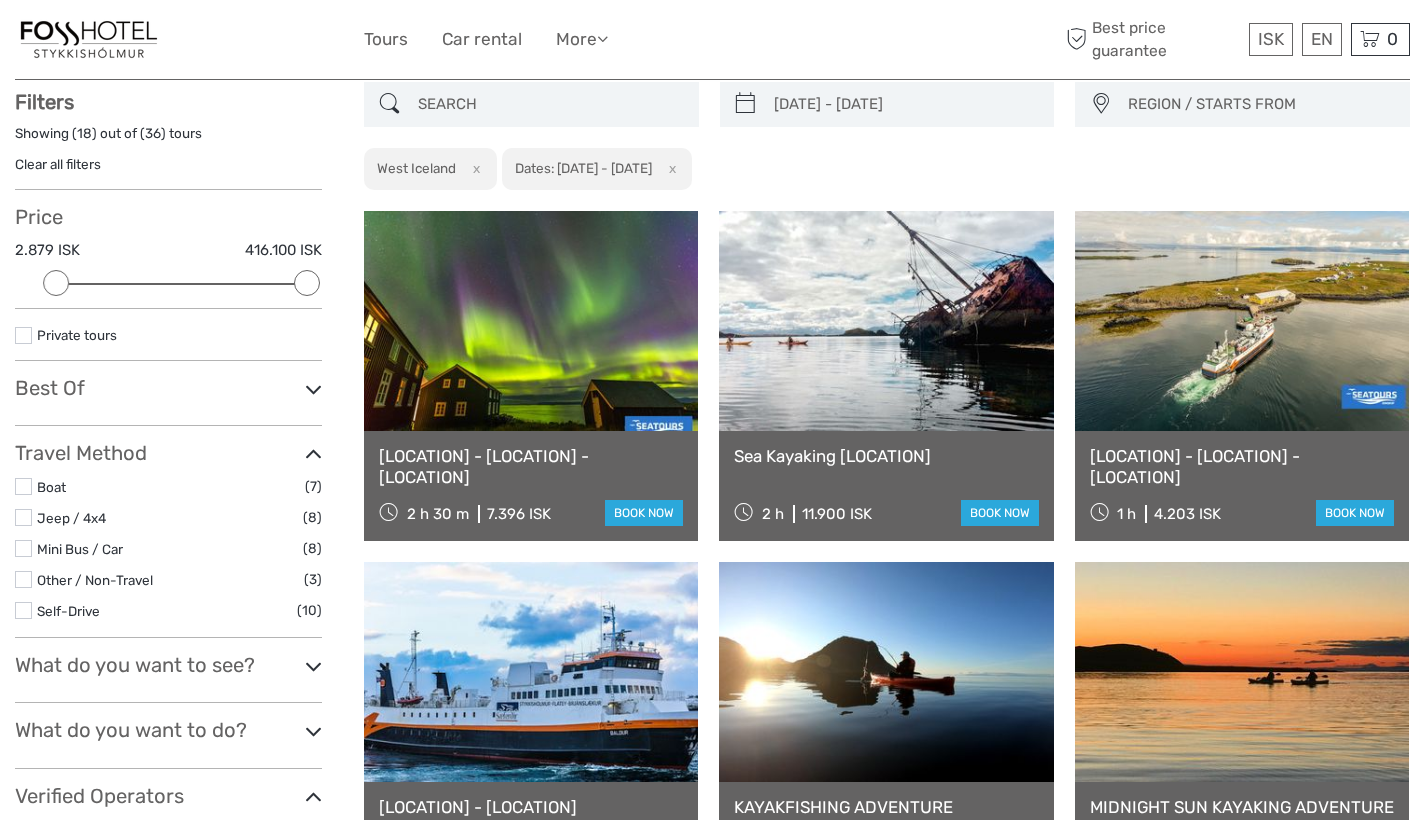 scroll, scrollTop: 113, scrollLeft: 0, axis: vertical 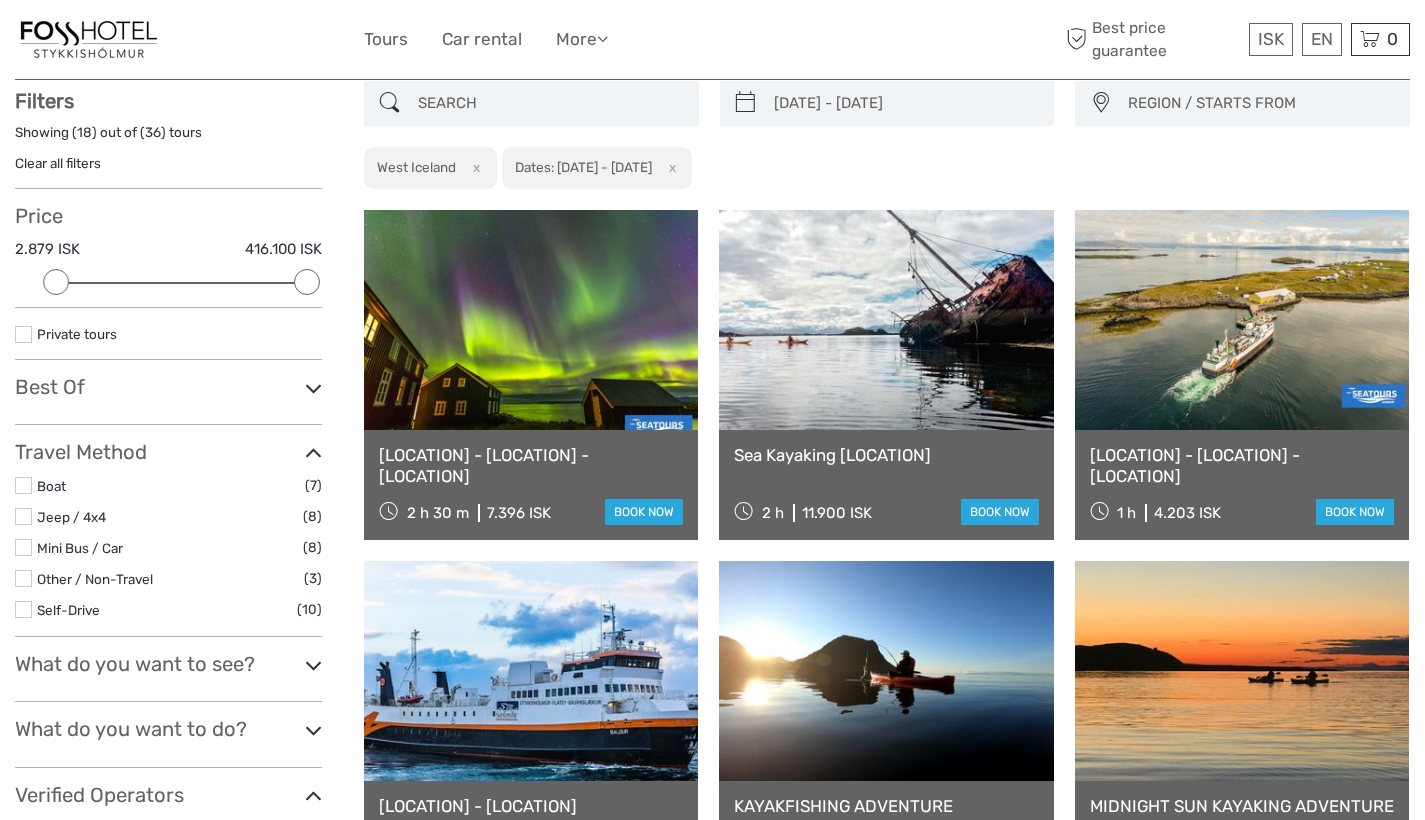 click on "REGION / STARTS FROM" at bounding box center (1259, 103) 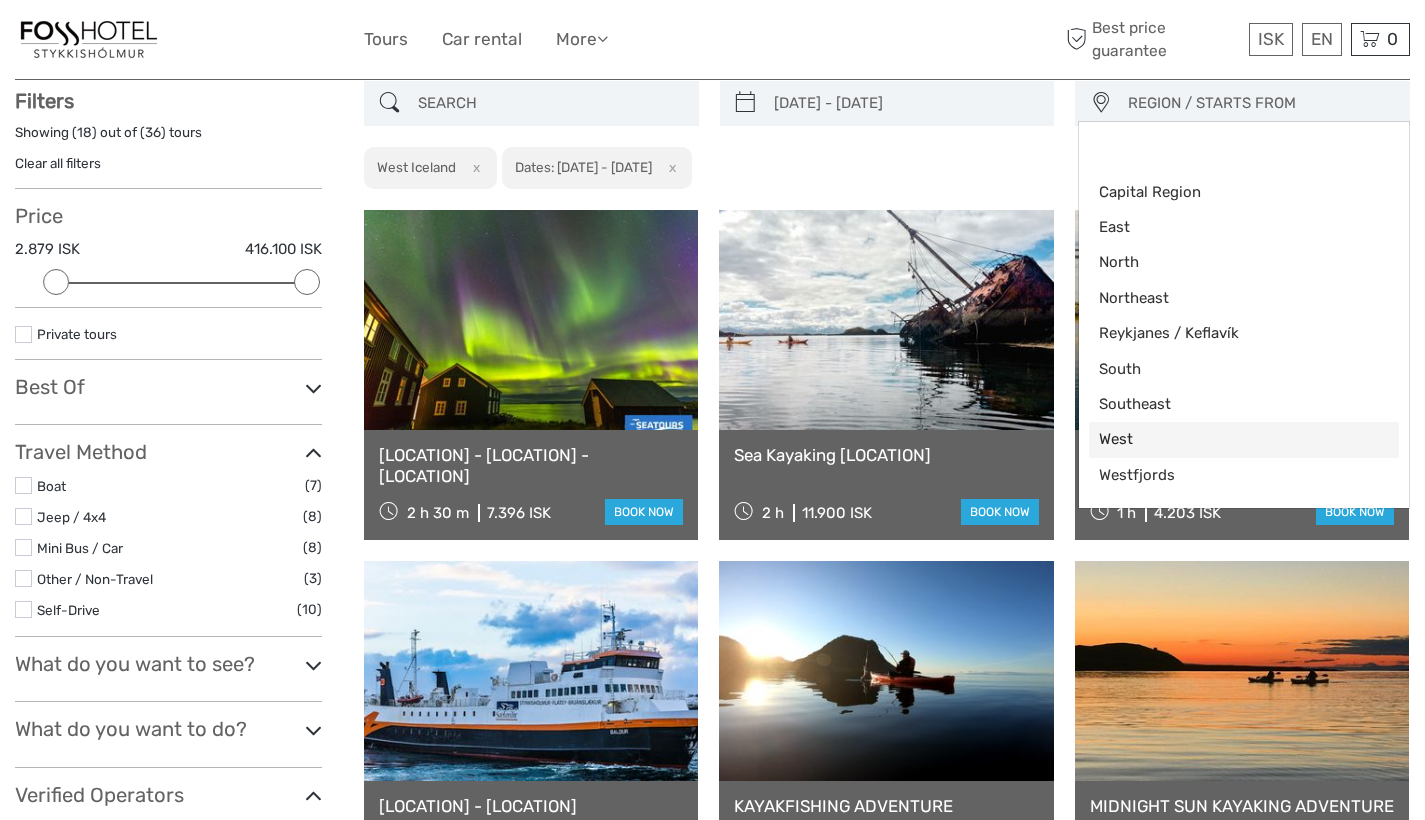 click on "West" at bounding box center [1227, 439] 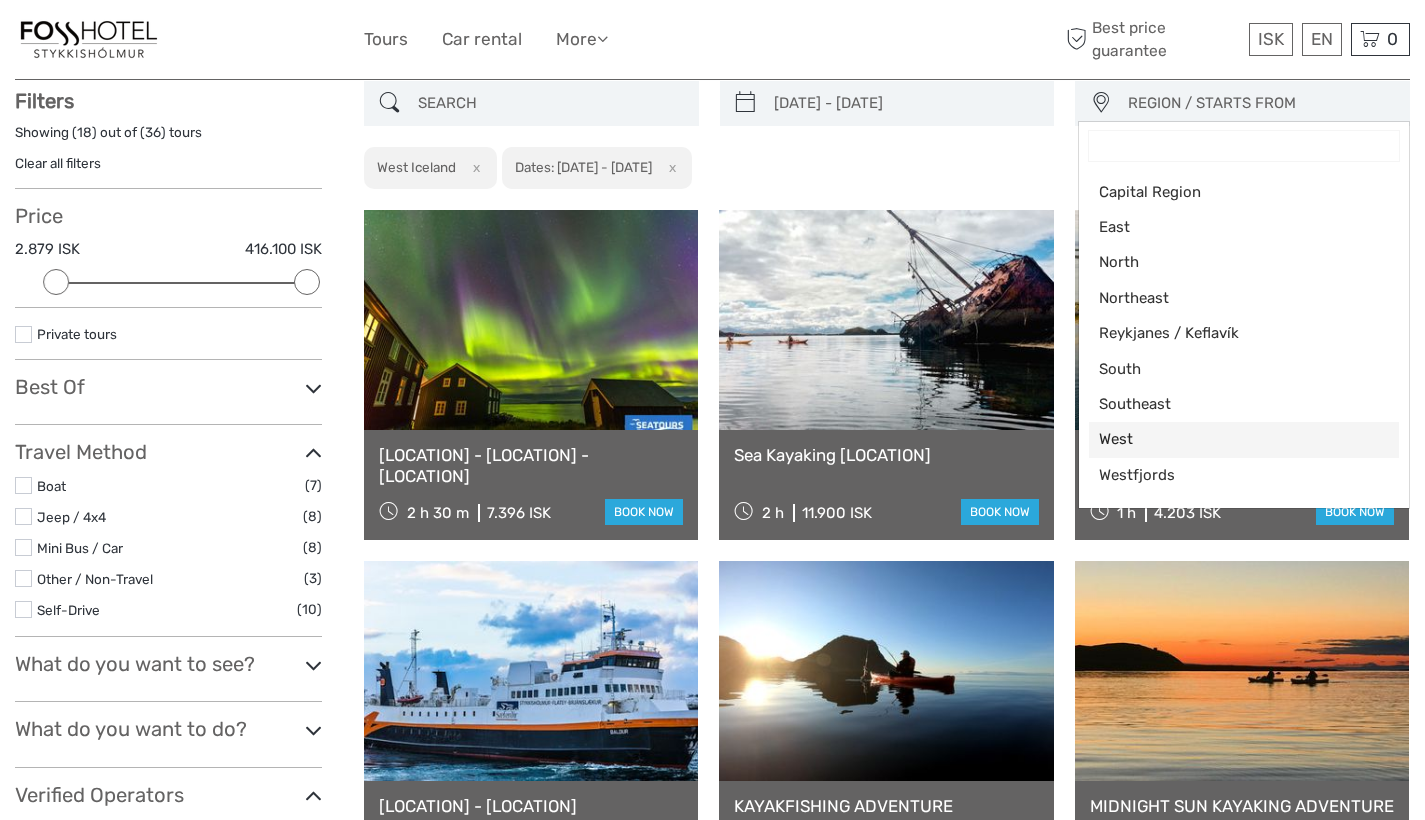 select on "West" 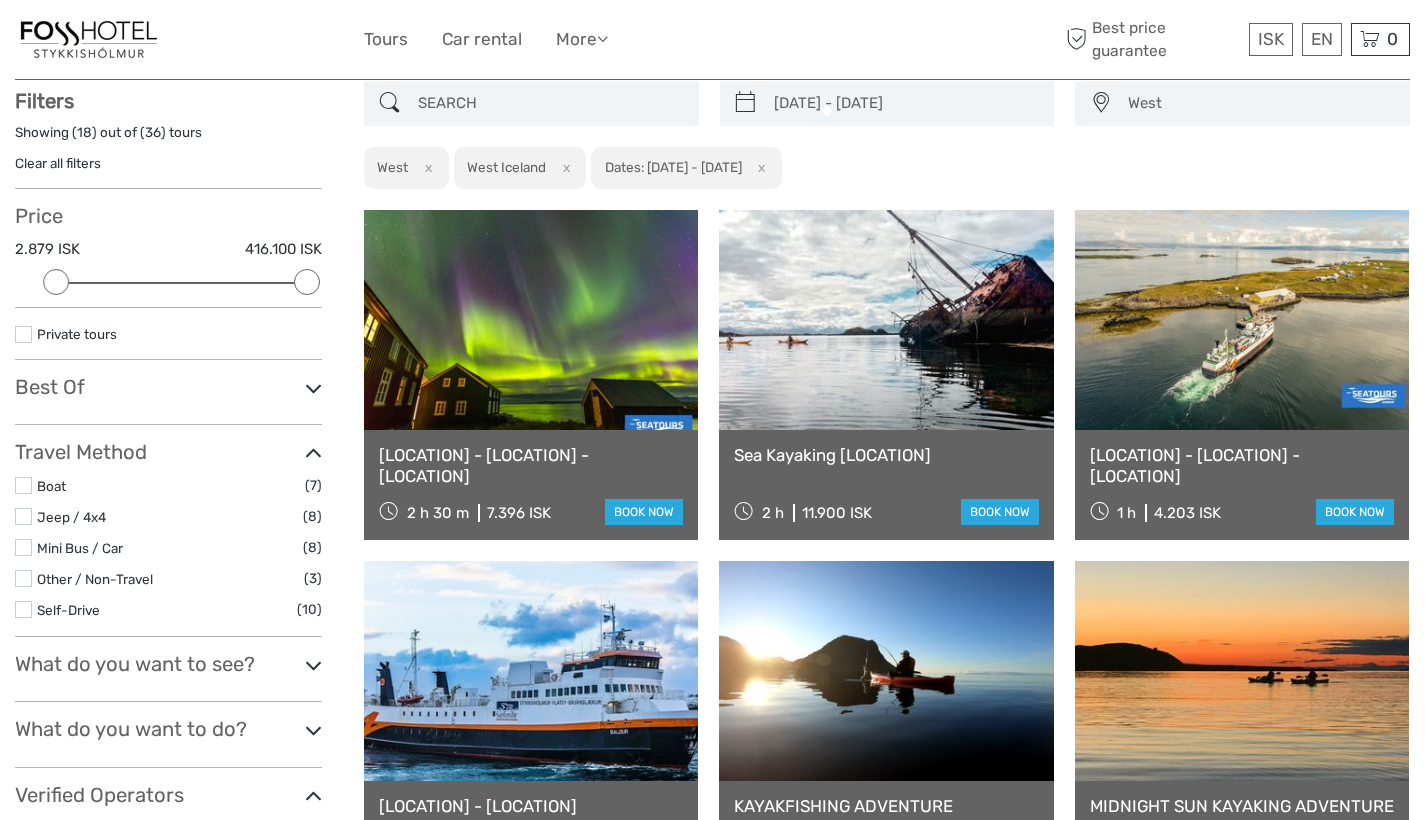 scroll, scrollTop: 133, scrollLeft: 0, axis: vertical 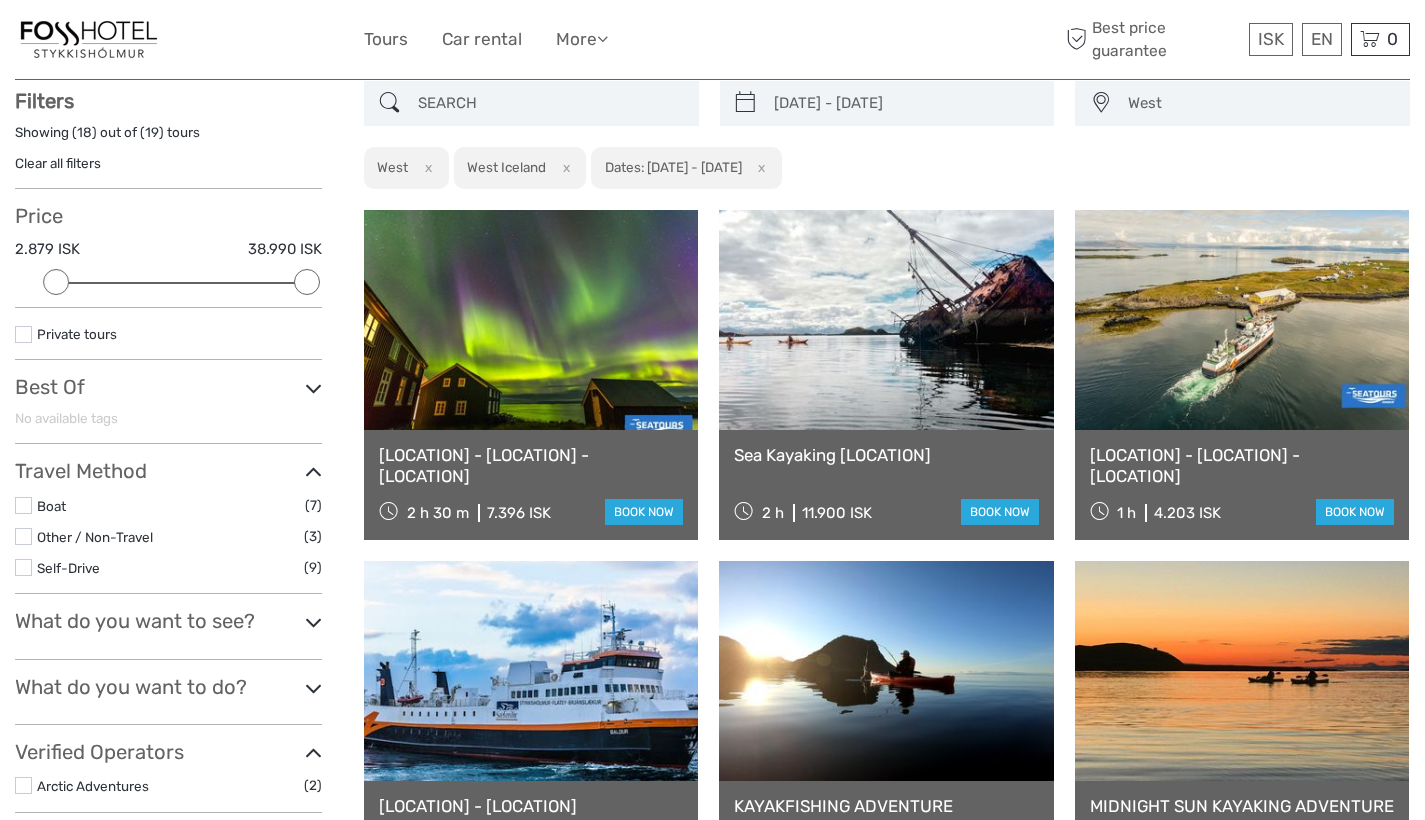 click at bounding box center (549, 103) 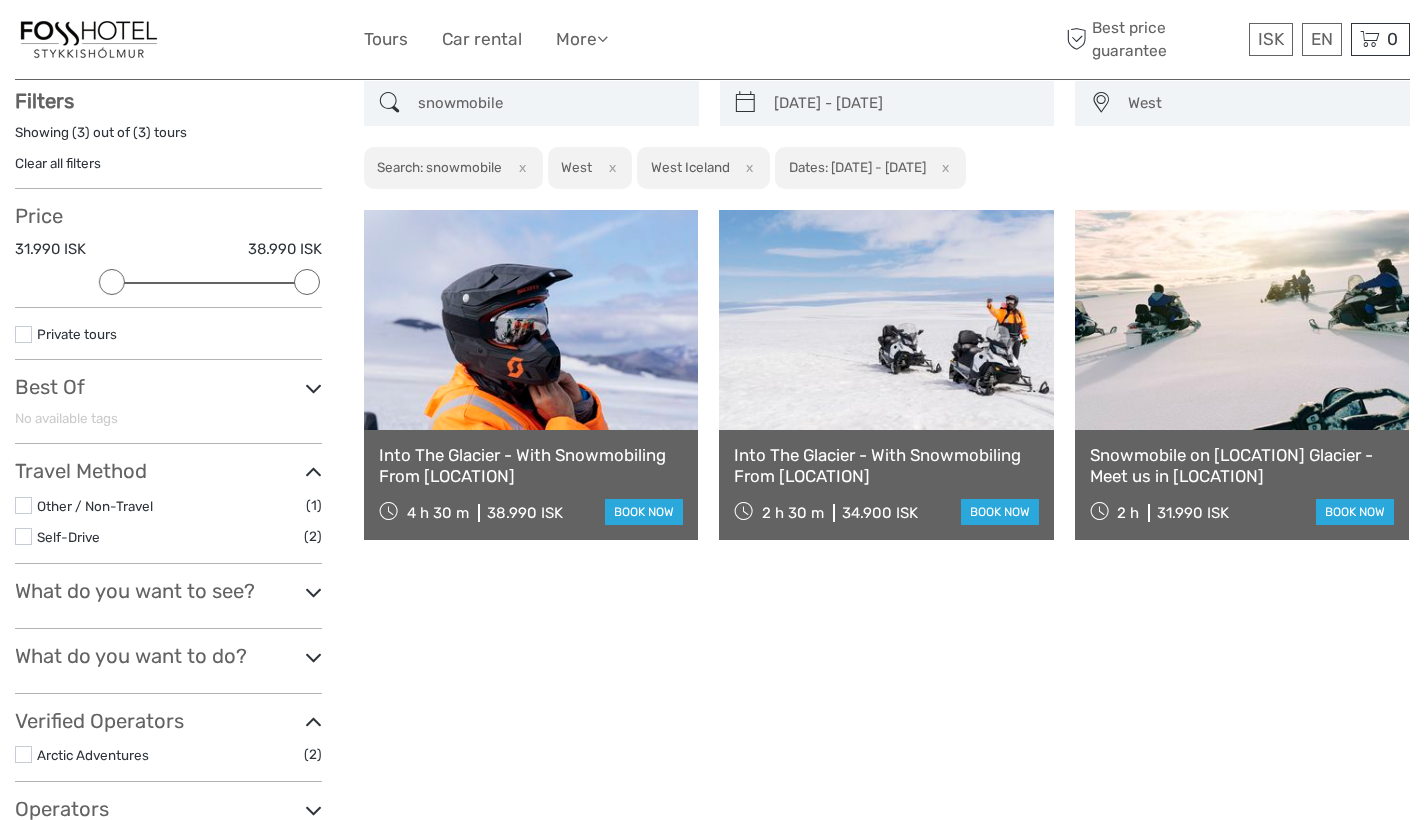 type on "snowmobile" 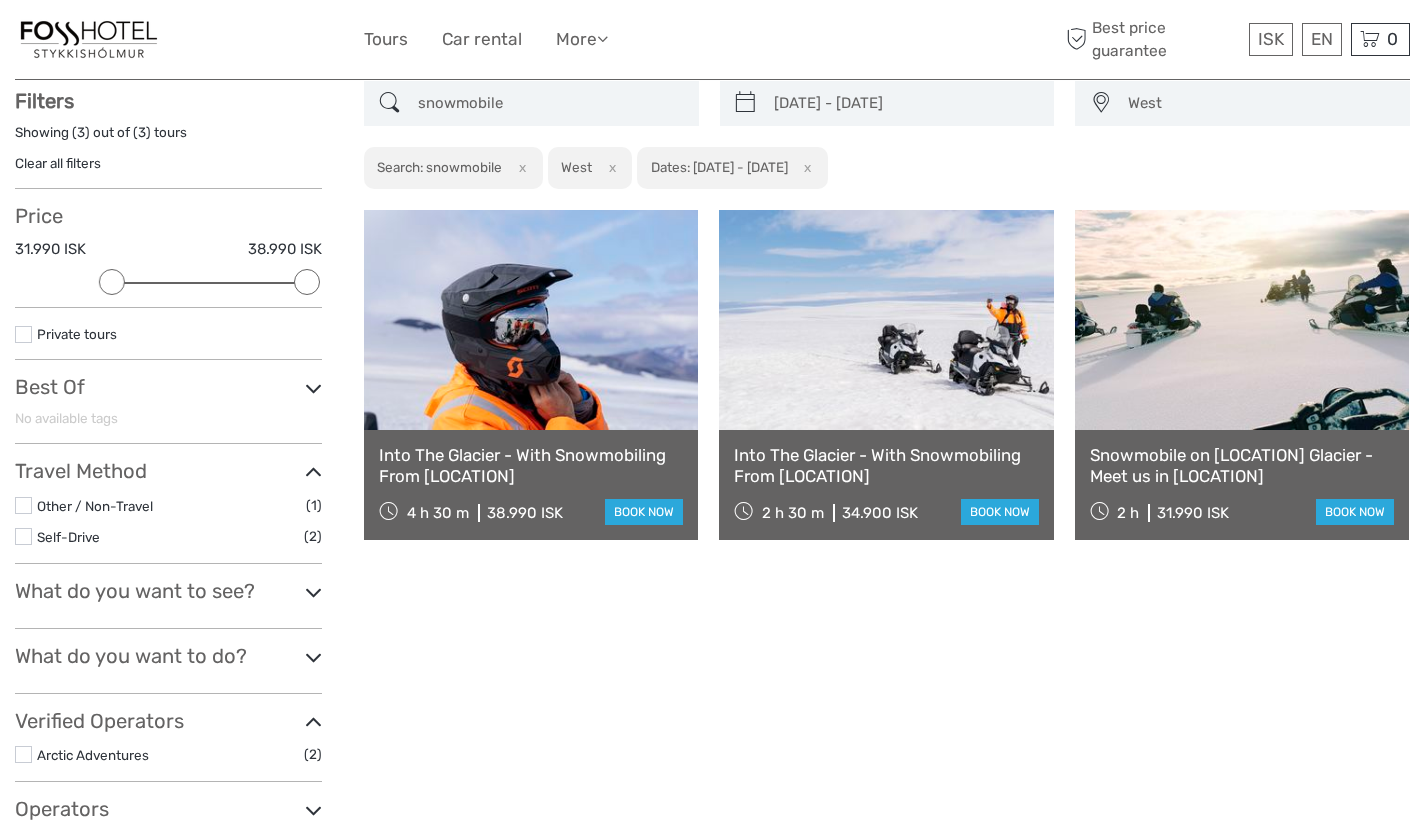 click on "x" at bounding box center (804, 167) 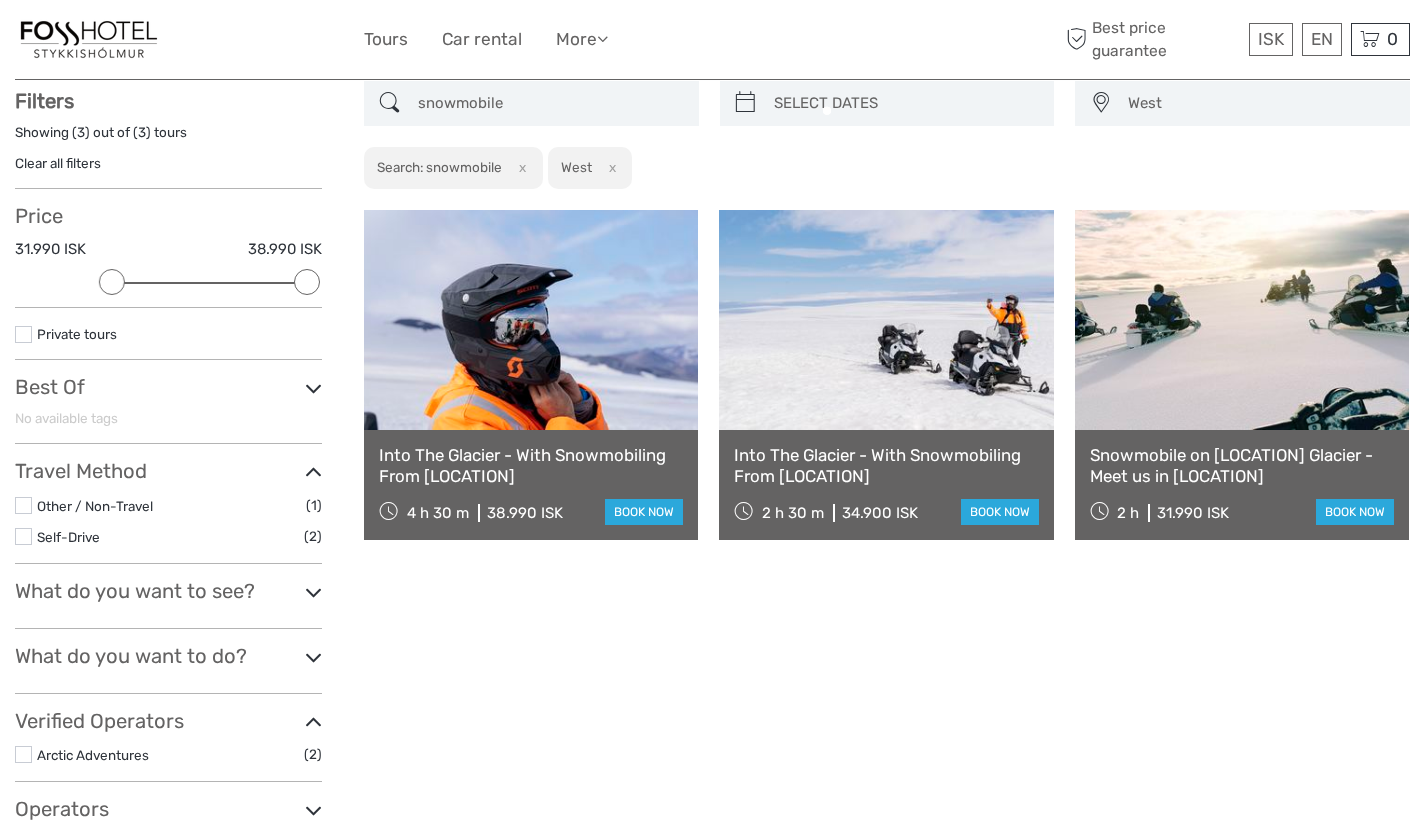 click on "x" at bounding box center [608, 167] 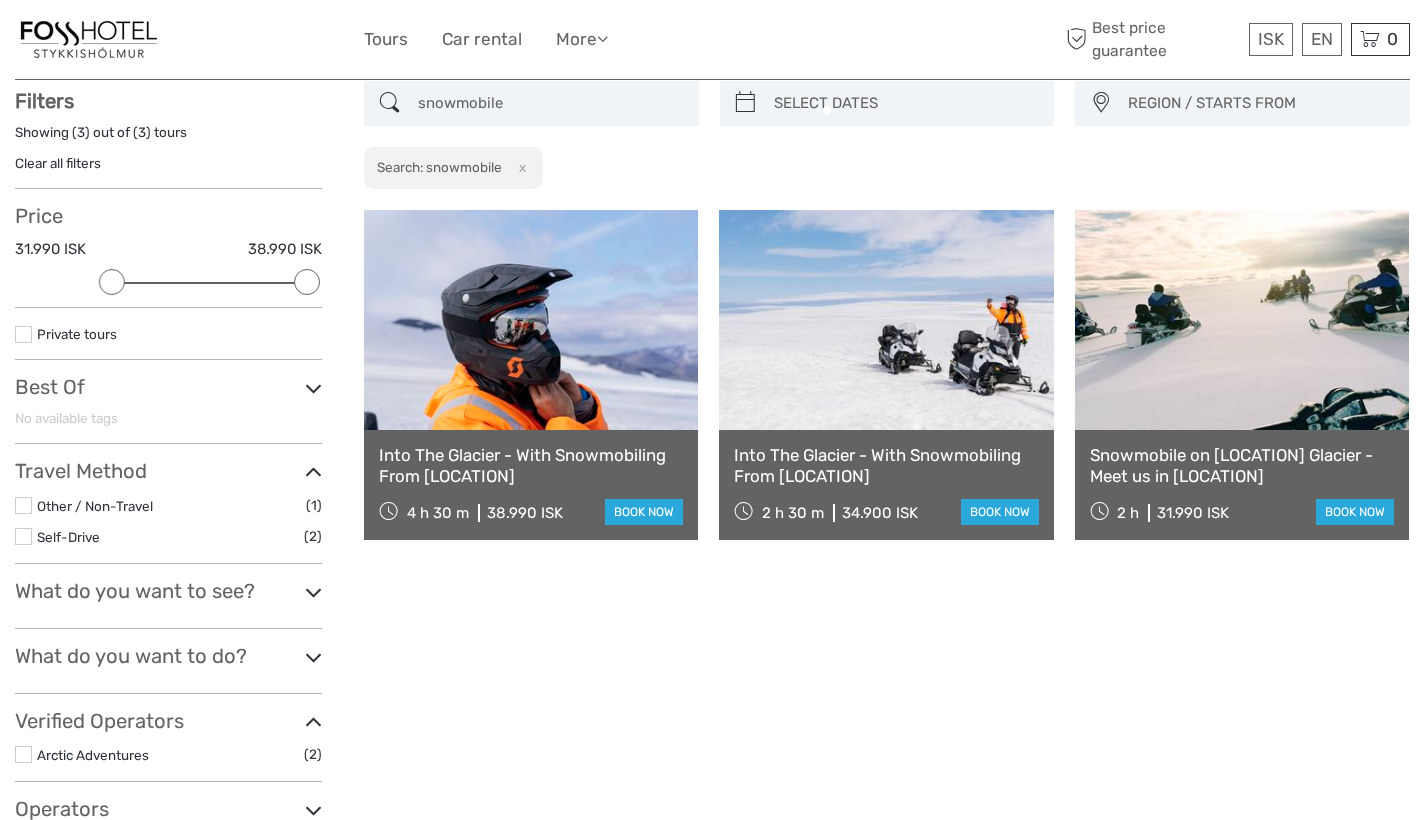scroll, scrollTop: 133, scrollLeft: 0, axis: vertical 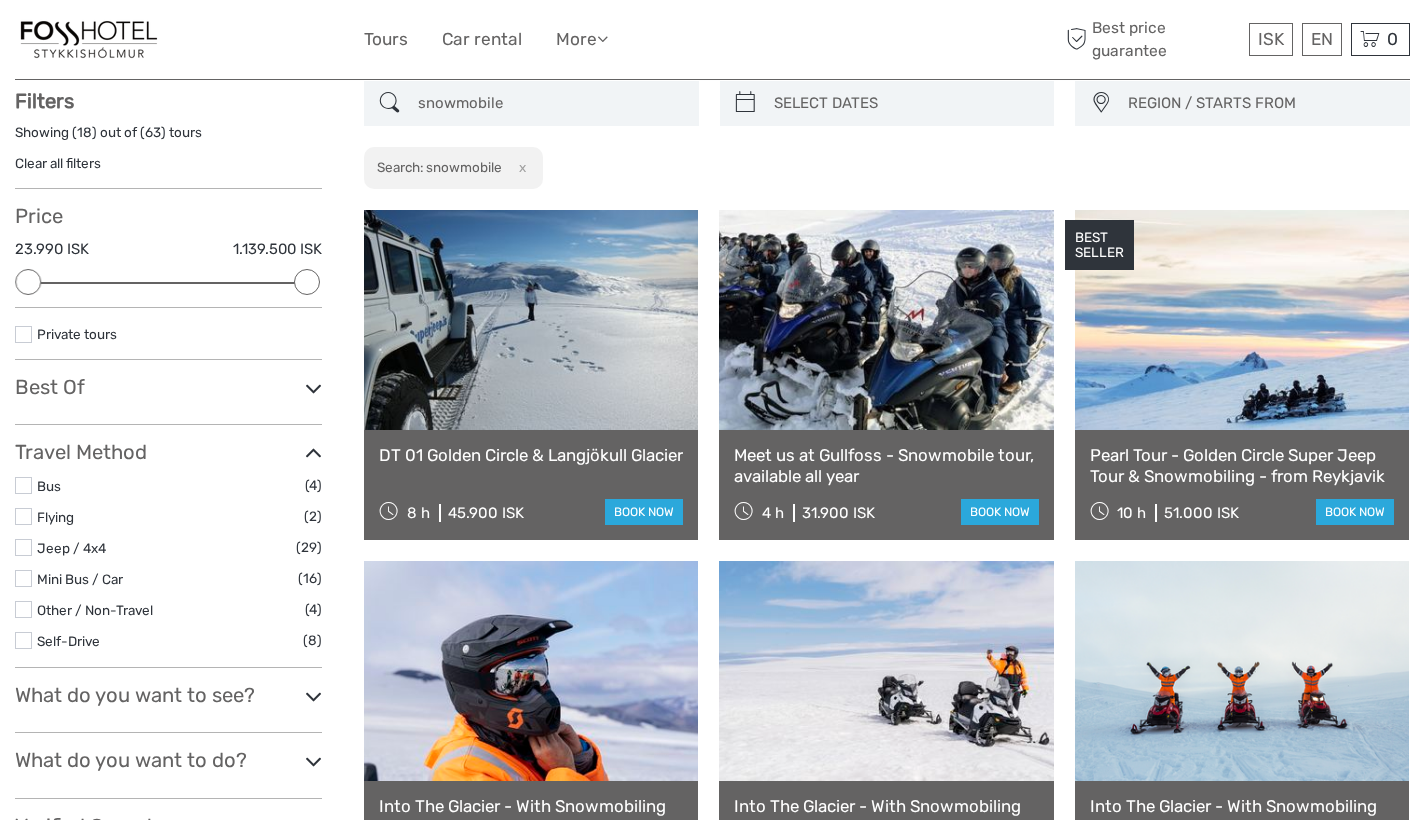 click on "x" at bounding box center (518, 167) 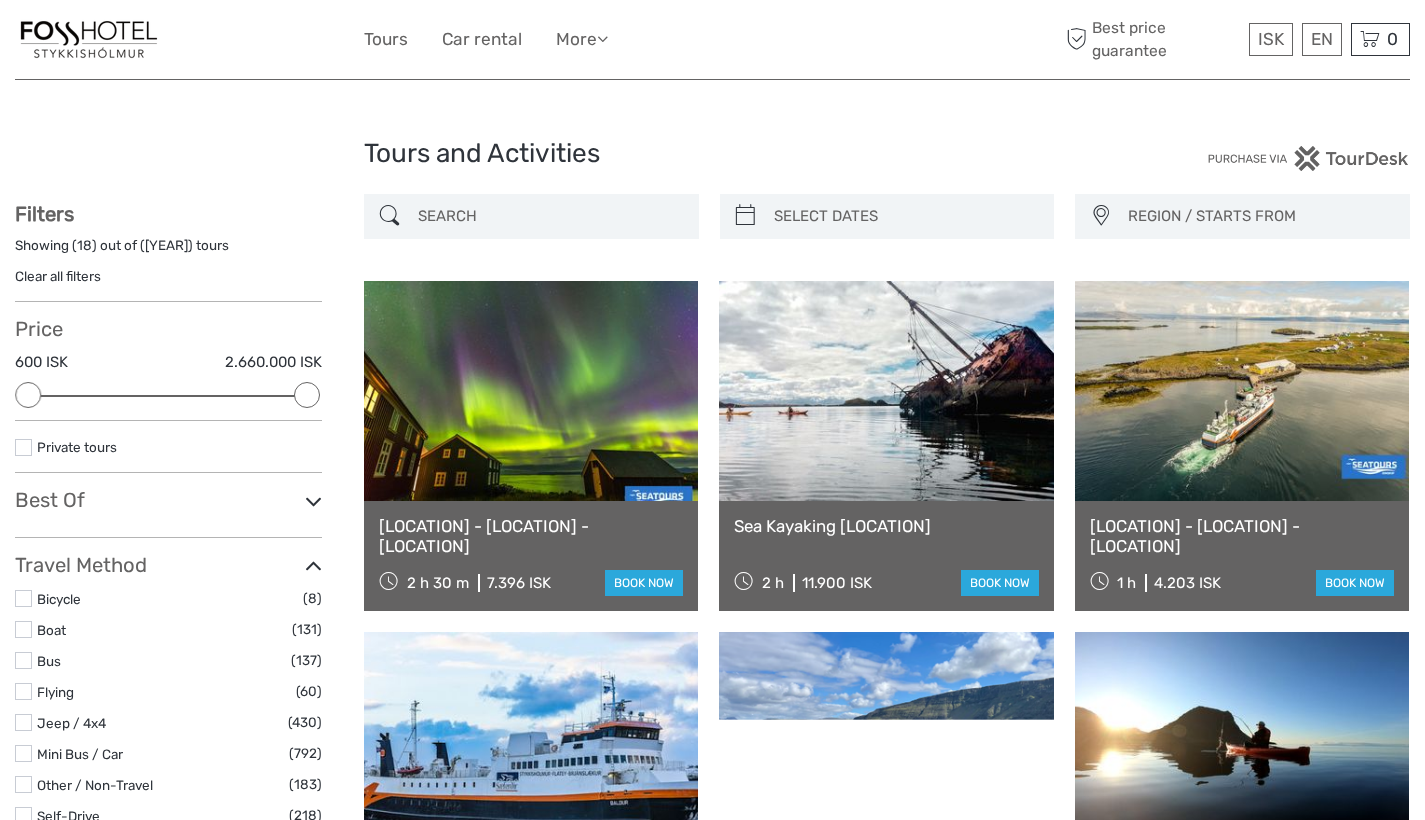 scroll, scrollTop: 0, scrollLeft: 0, axis: both 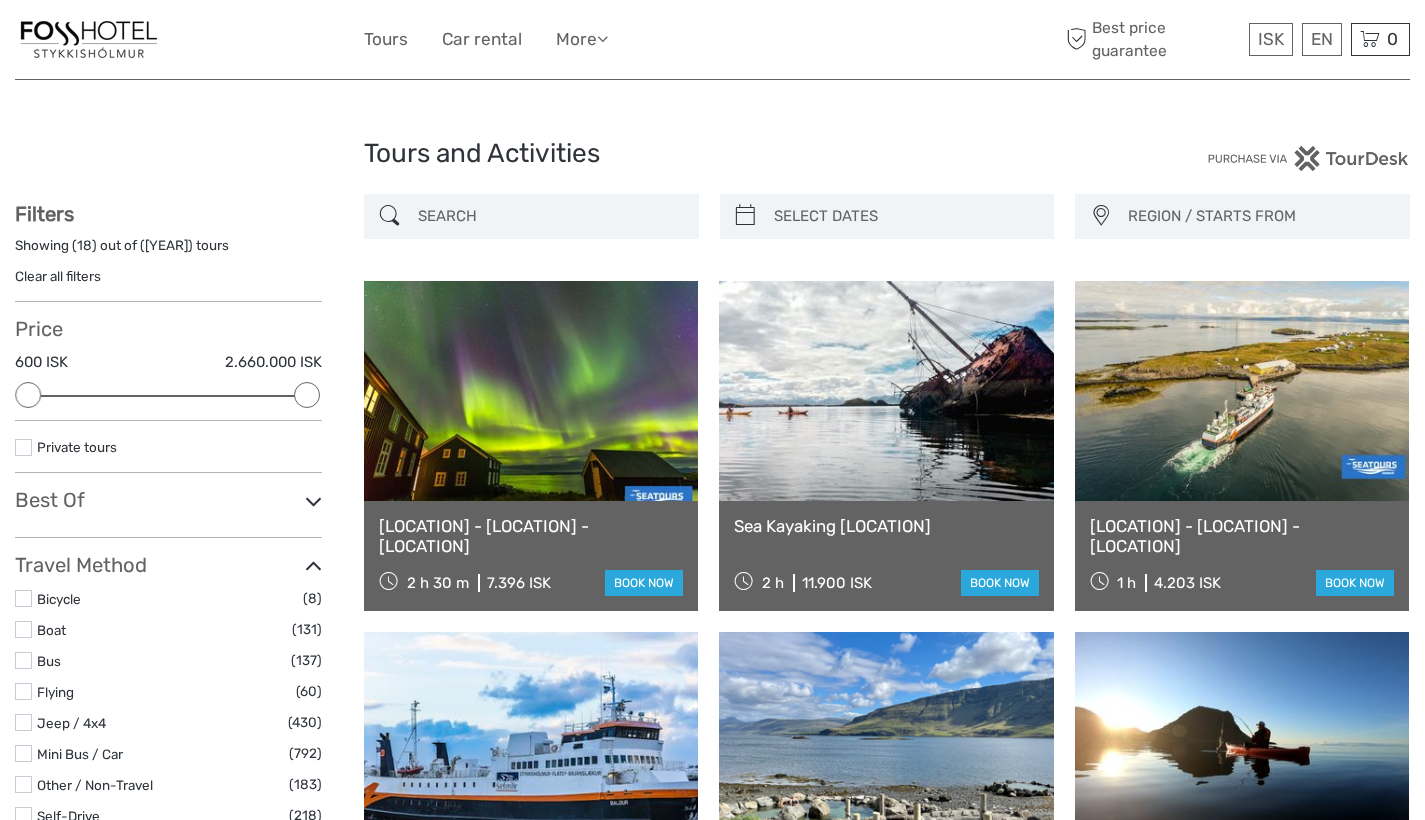 click on "REGION / STARTS FROM" at bounding box center [1259, 216] 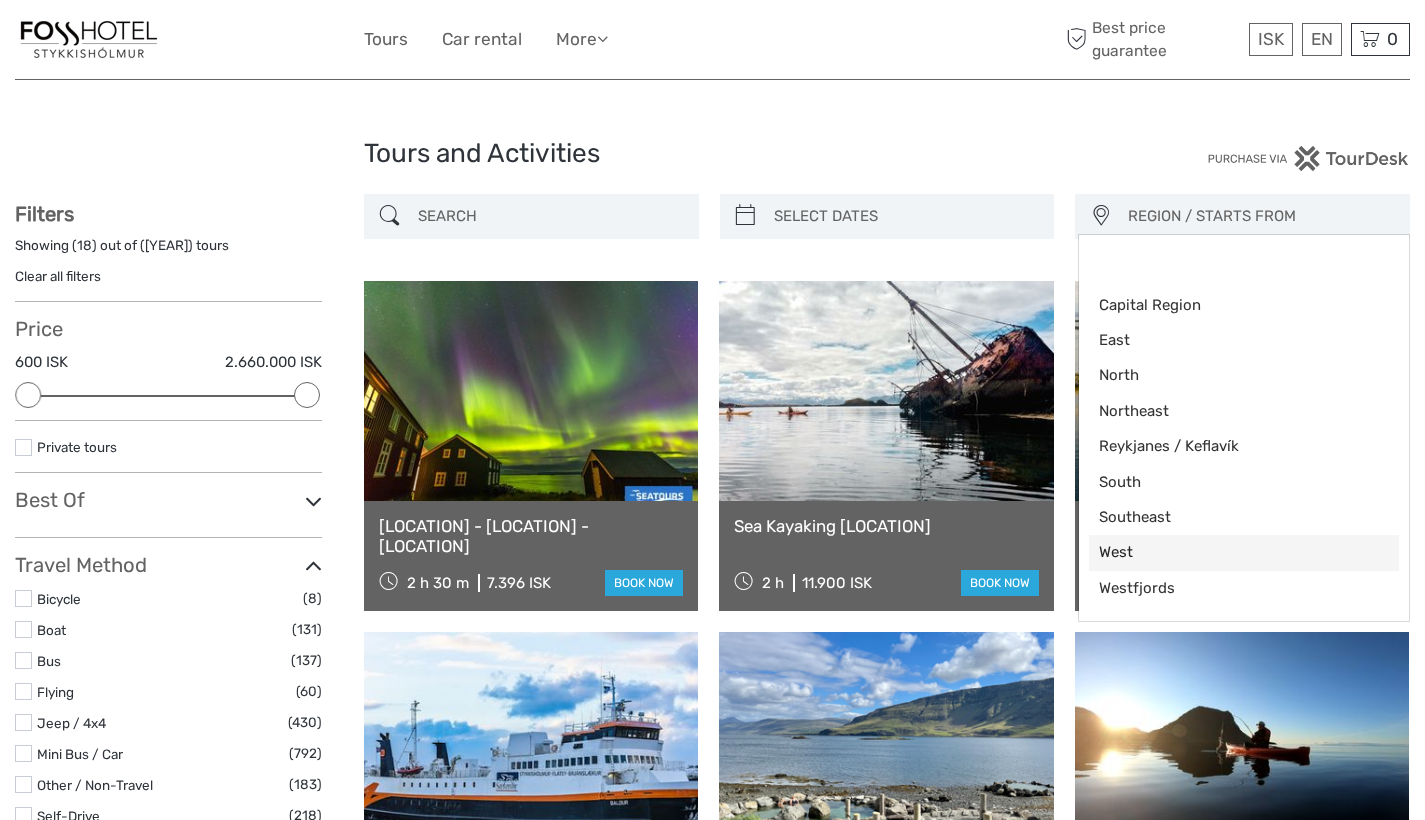 click on "West" at bounding box center (1227, 552) 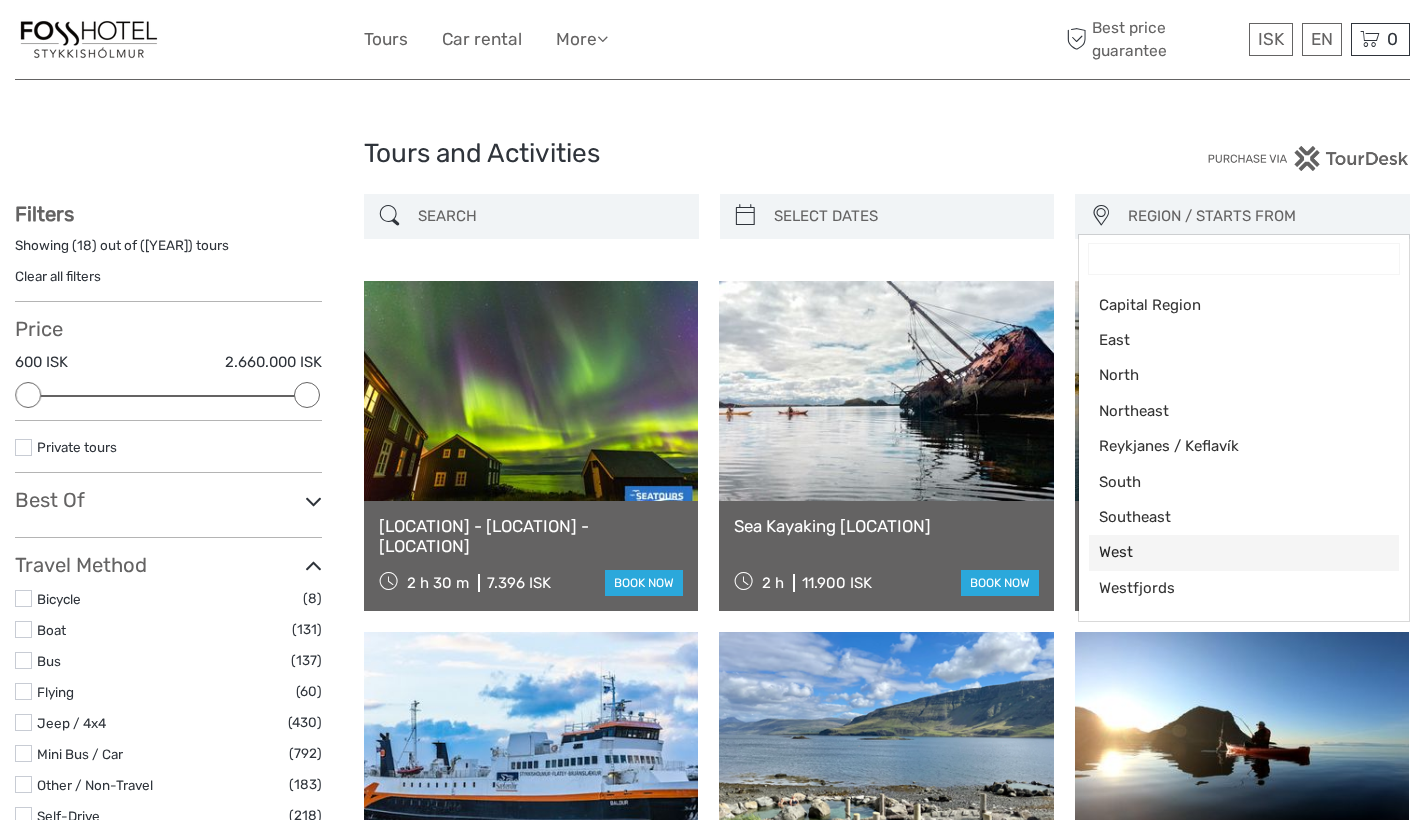 select on "West" 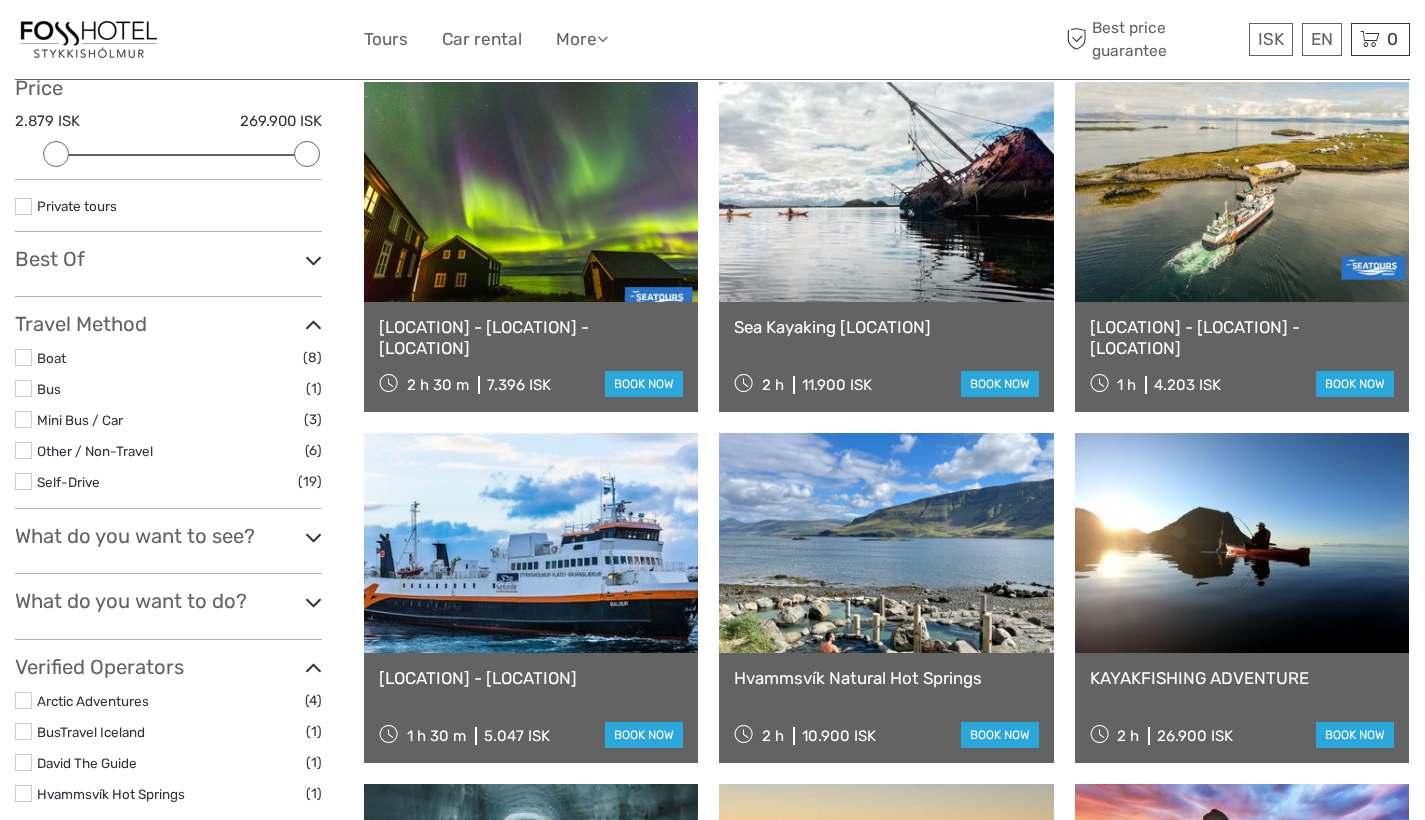 scroll, scrollTop: 264, scrollLeft: 0, axis: vertical 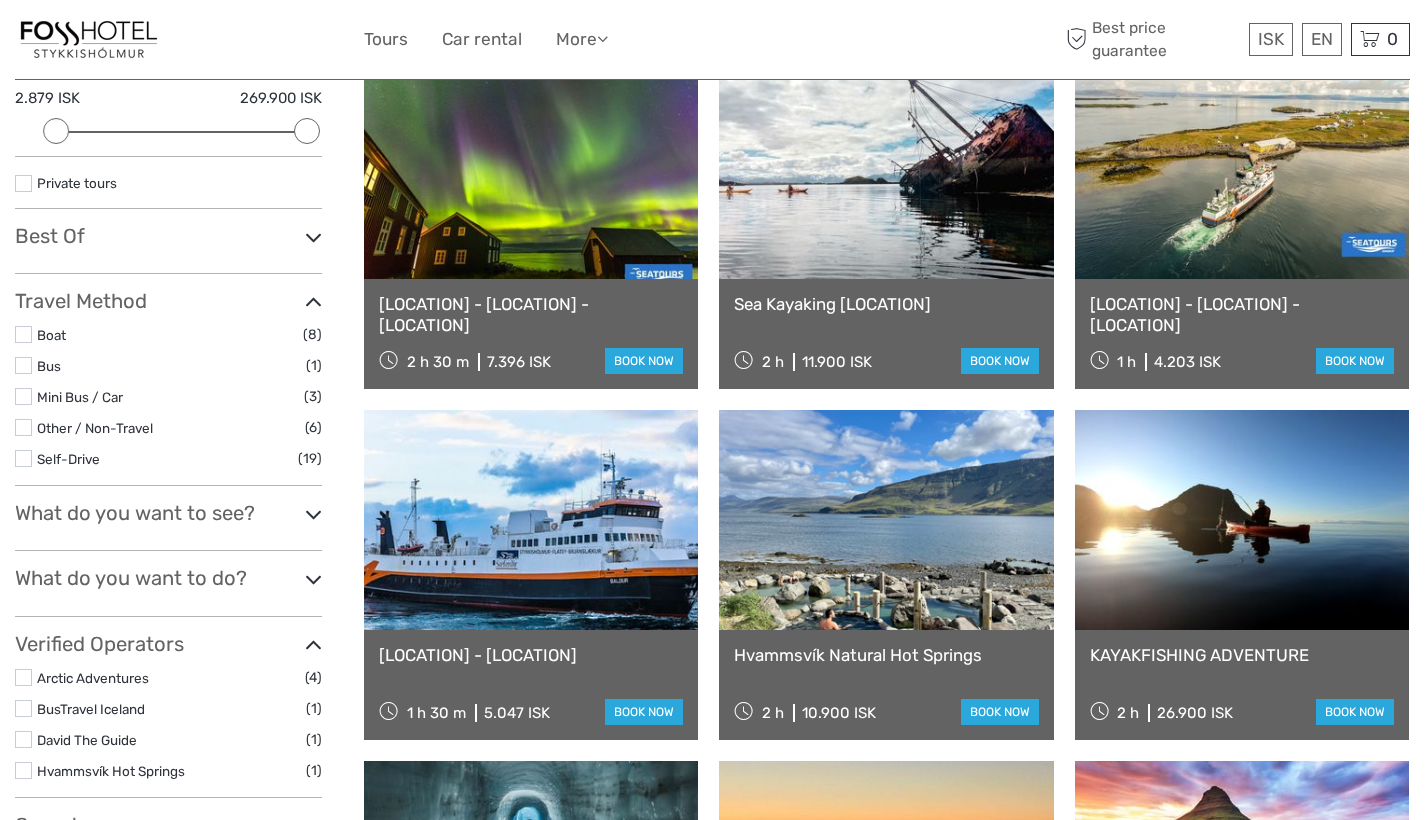 click on "What do you want to do?" at bounding box center (168, 578) 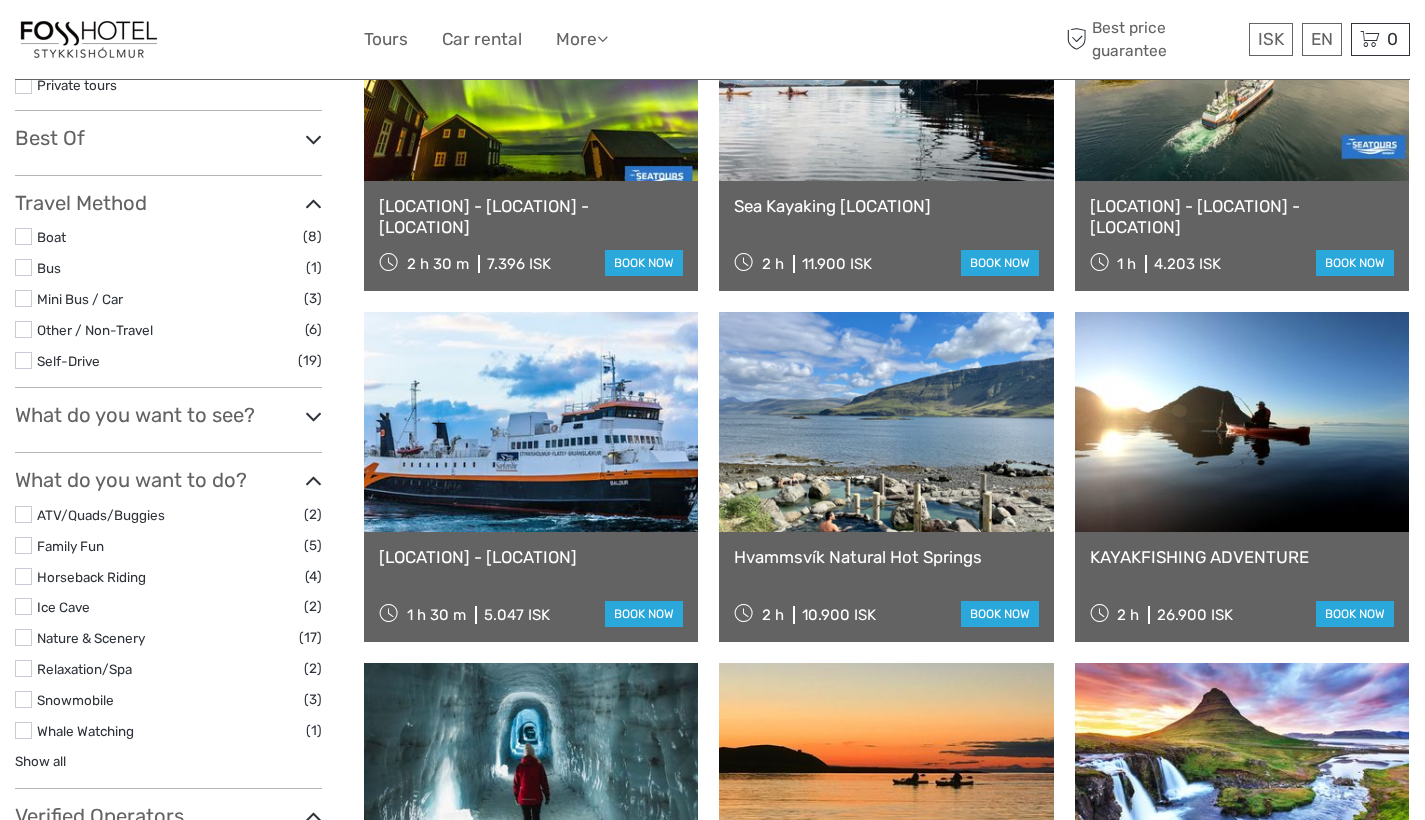 scroll, scrollTop: 365, scrollLeft: 0, axis: vertical 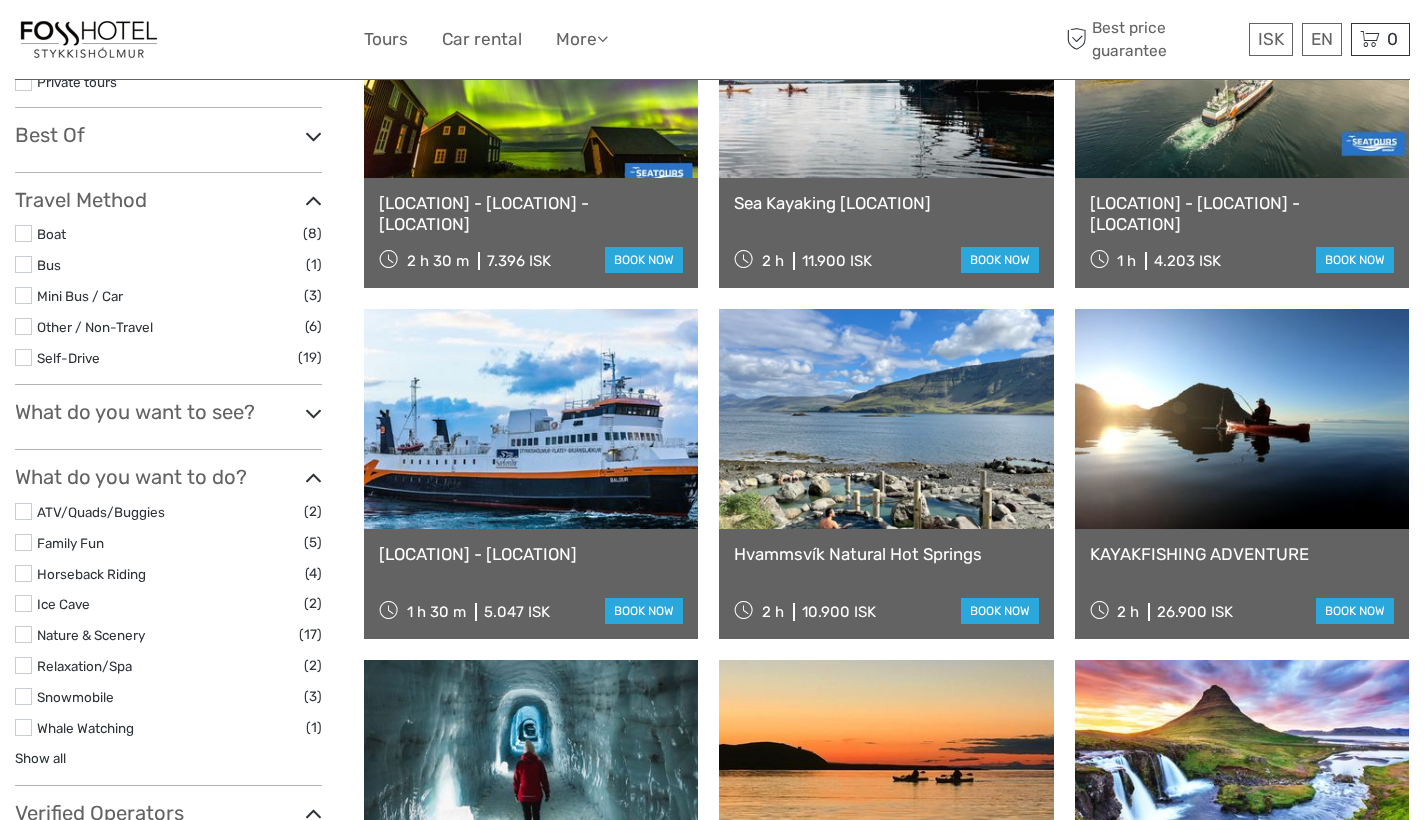 click at bounding box center [23, 696] 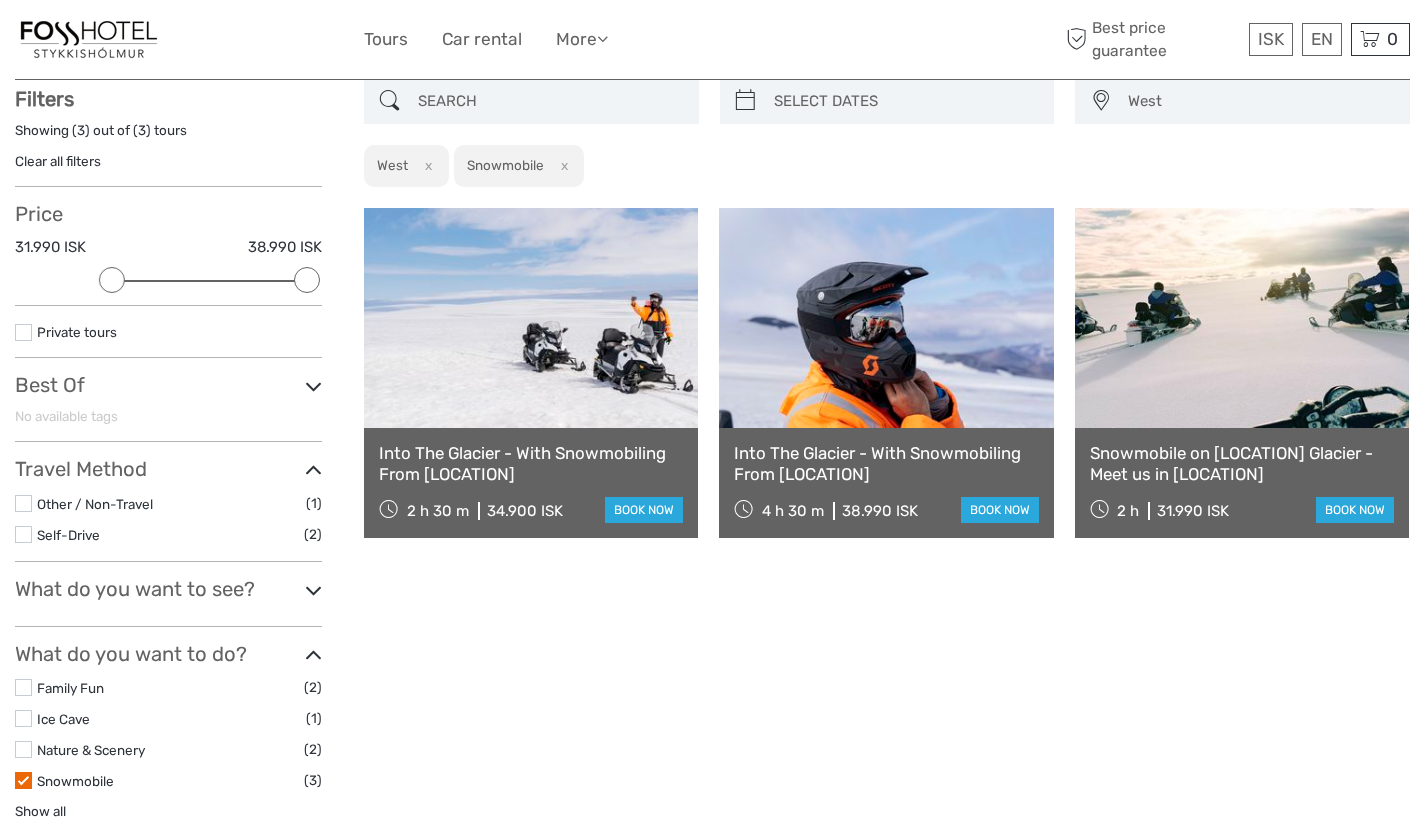scroll, scrollTop: 113, scrollLeft: 0, axis: vertical 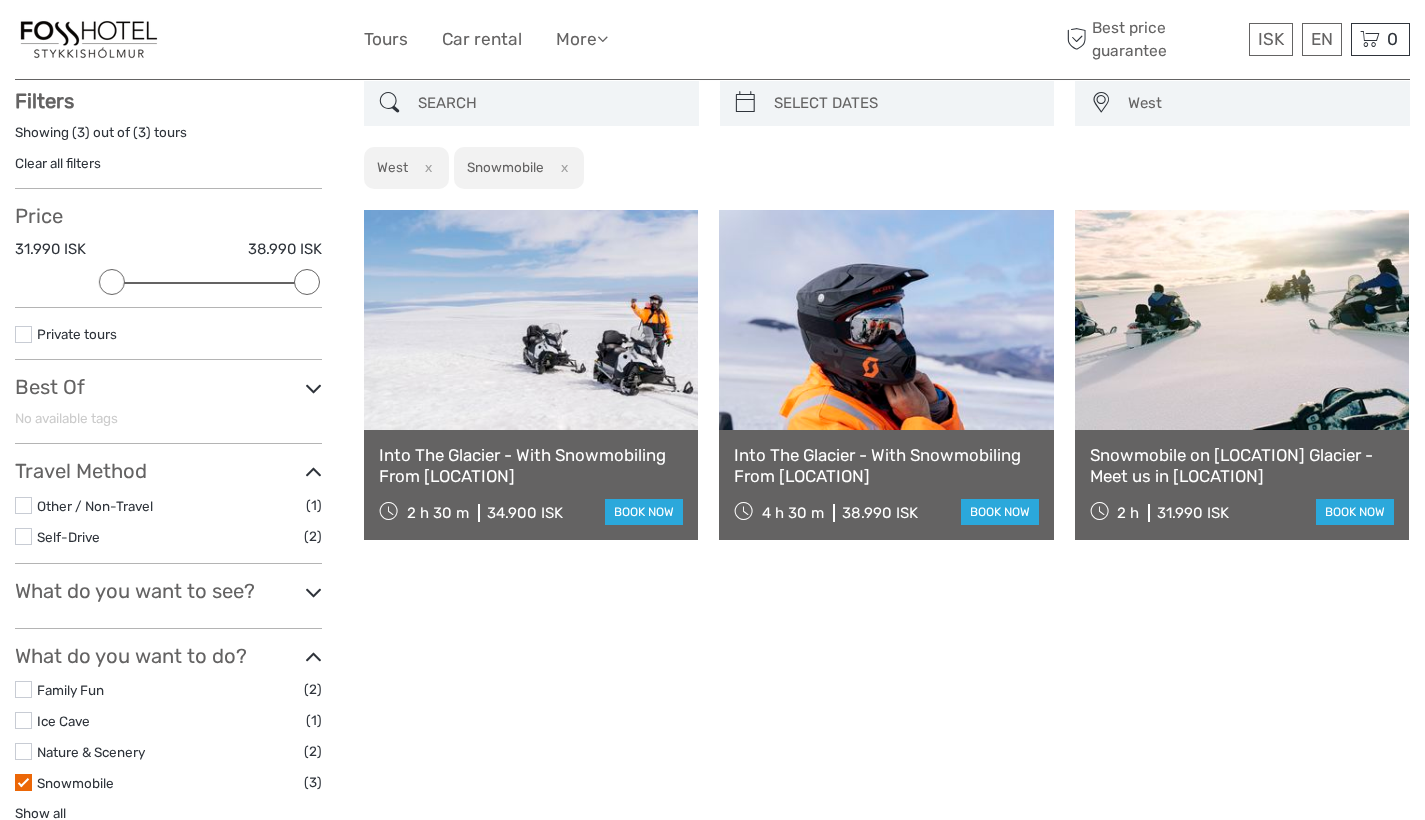 click at bounding box center (23, 782) 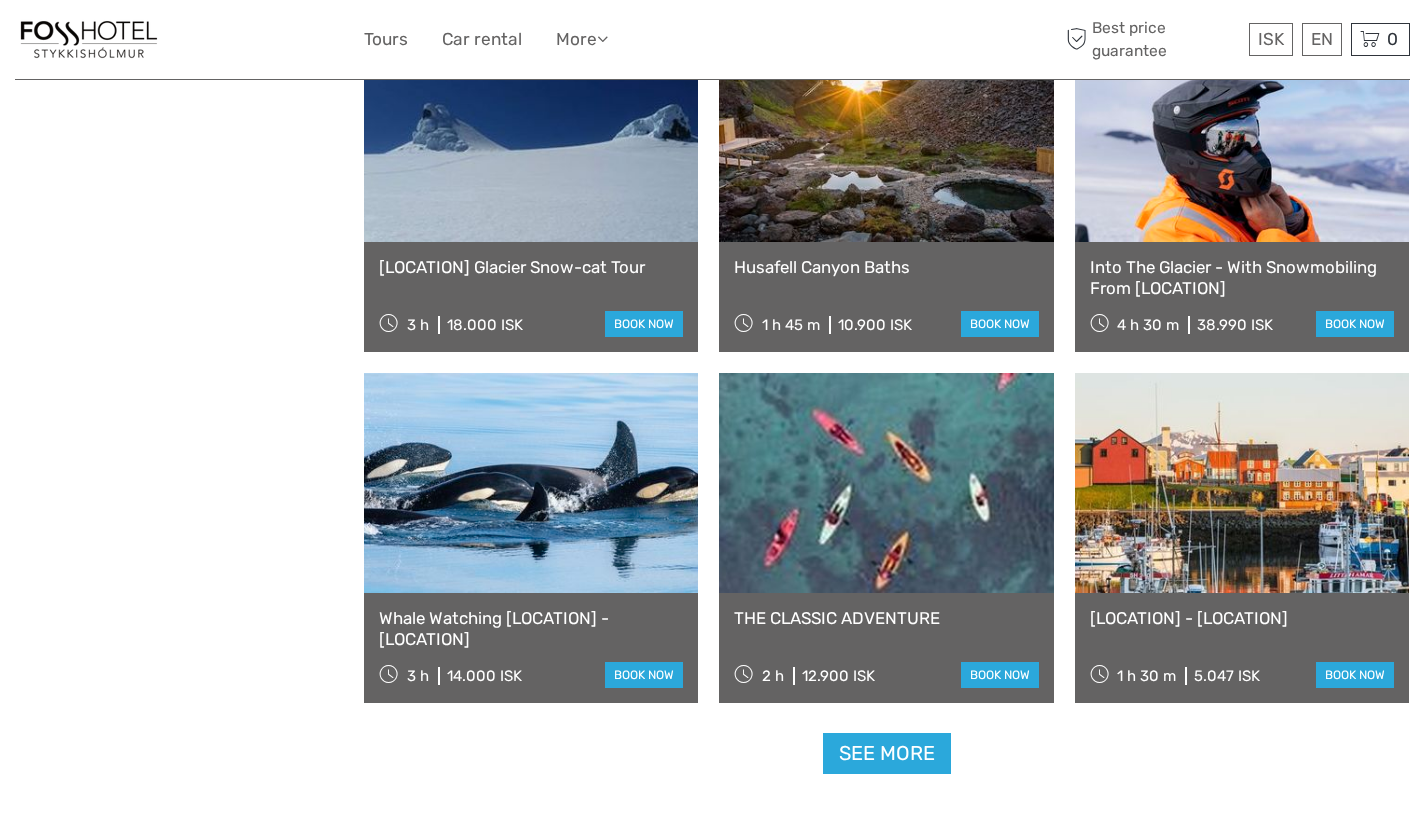 scroll, scrollTop: 1728, scrollLeft: 0, axis: vertical 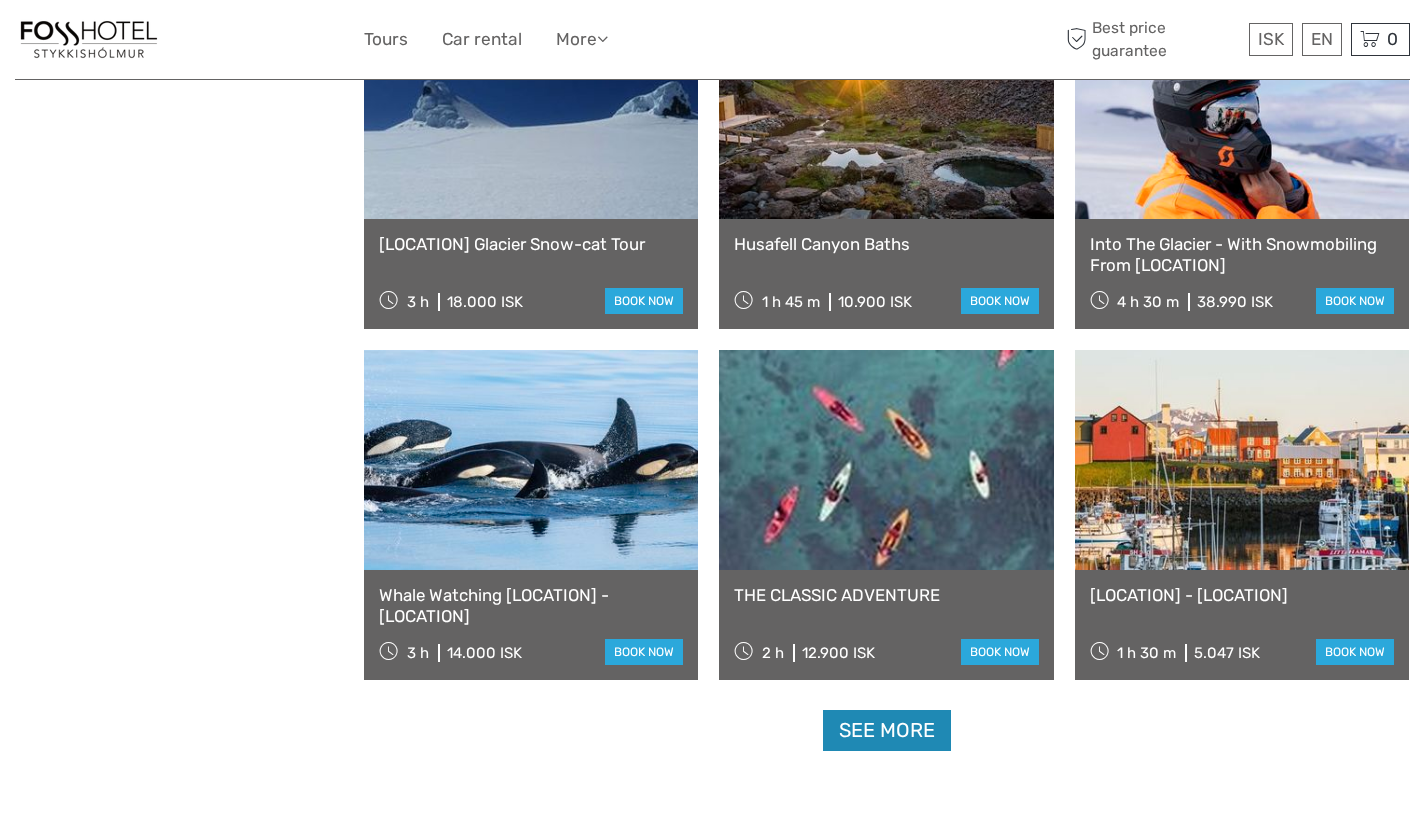 click on "See more" at bounding box center [887, 730] 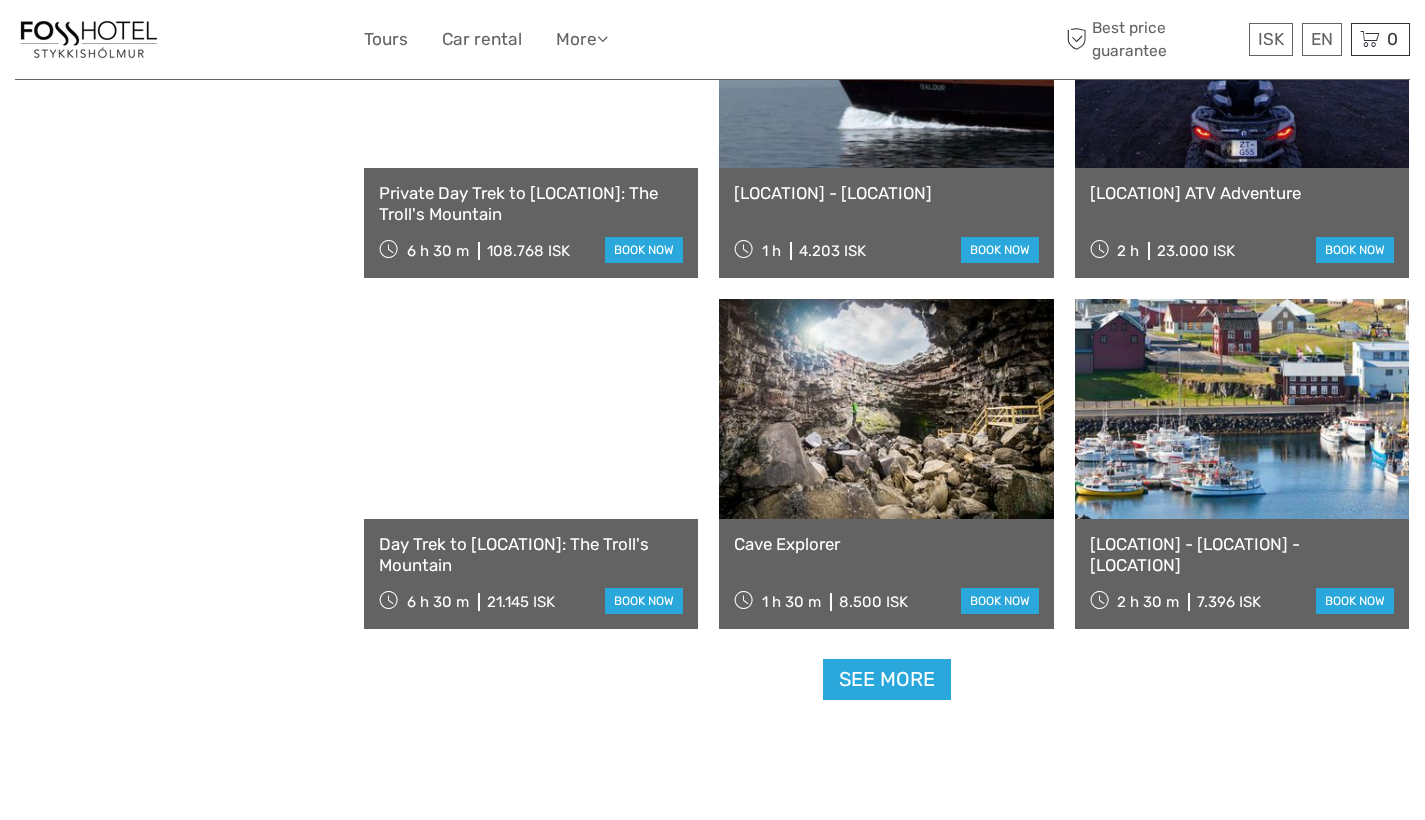scroll, scrollTop: 3886, scrollLeft: 0, axis: vertical 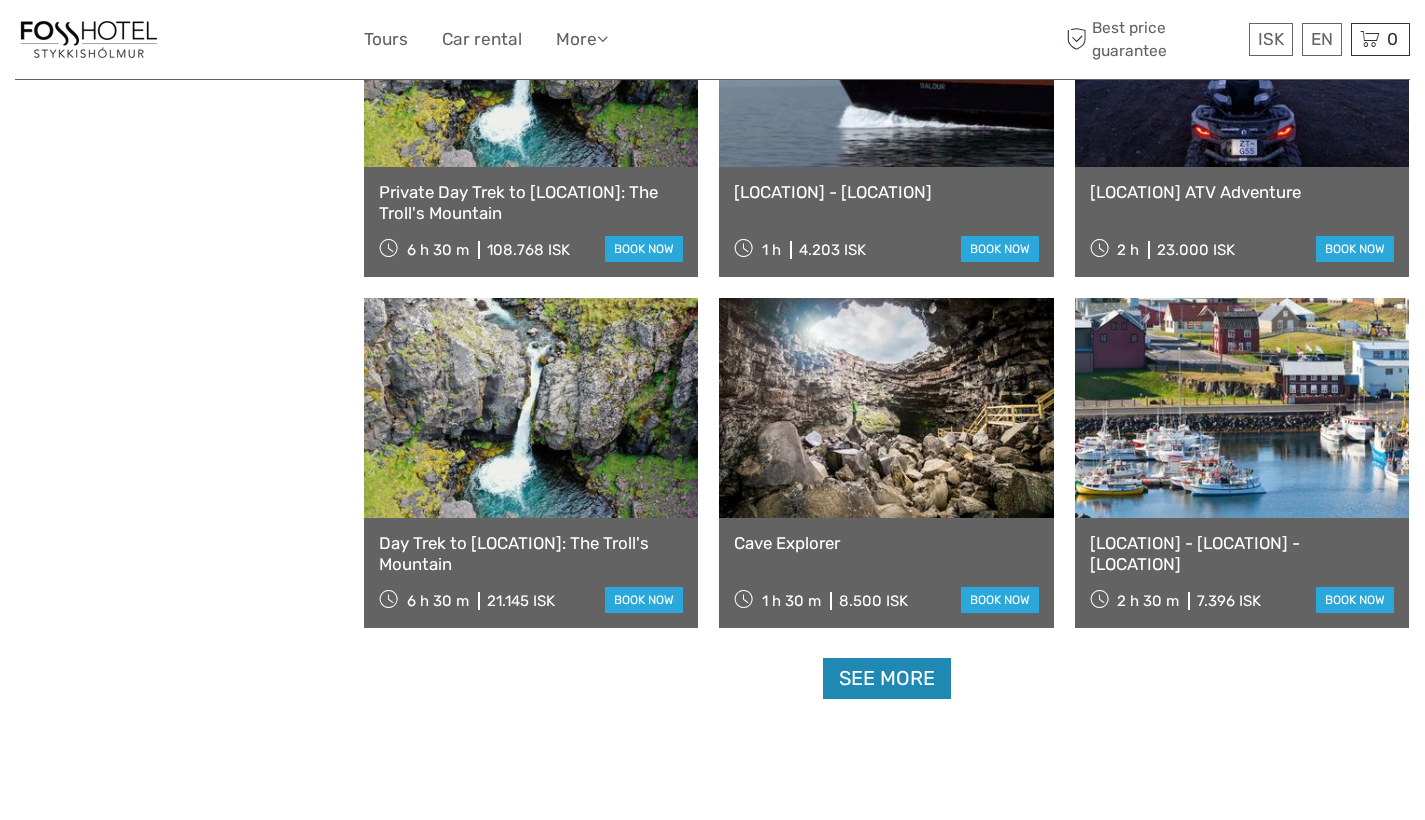 click on "See more" at bounding box center (887, 678) 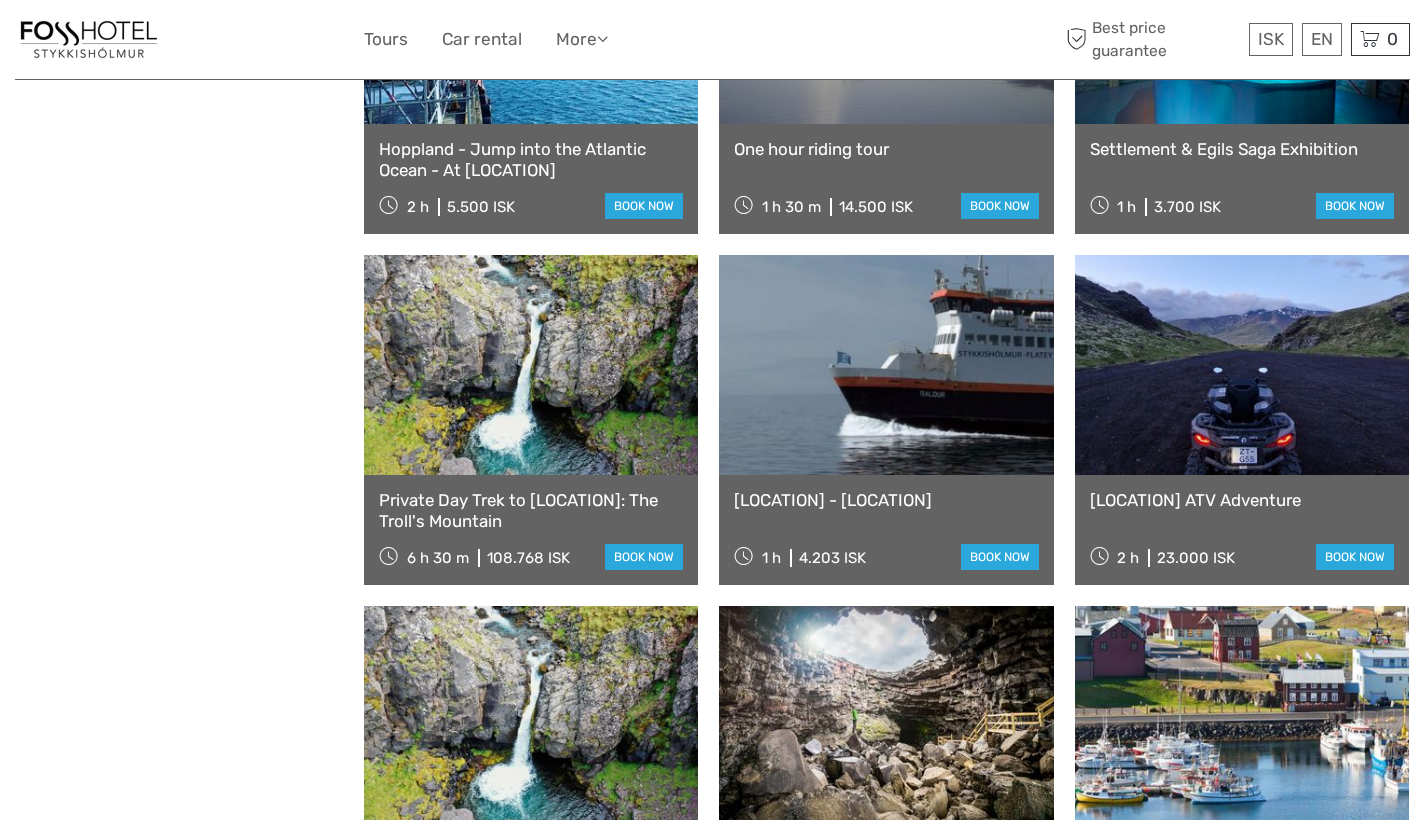 scroll, scrollTop: 3569, scrollLeft: 0, axis: vertical 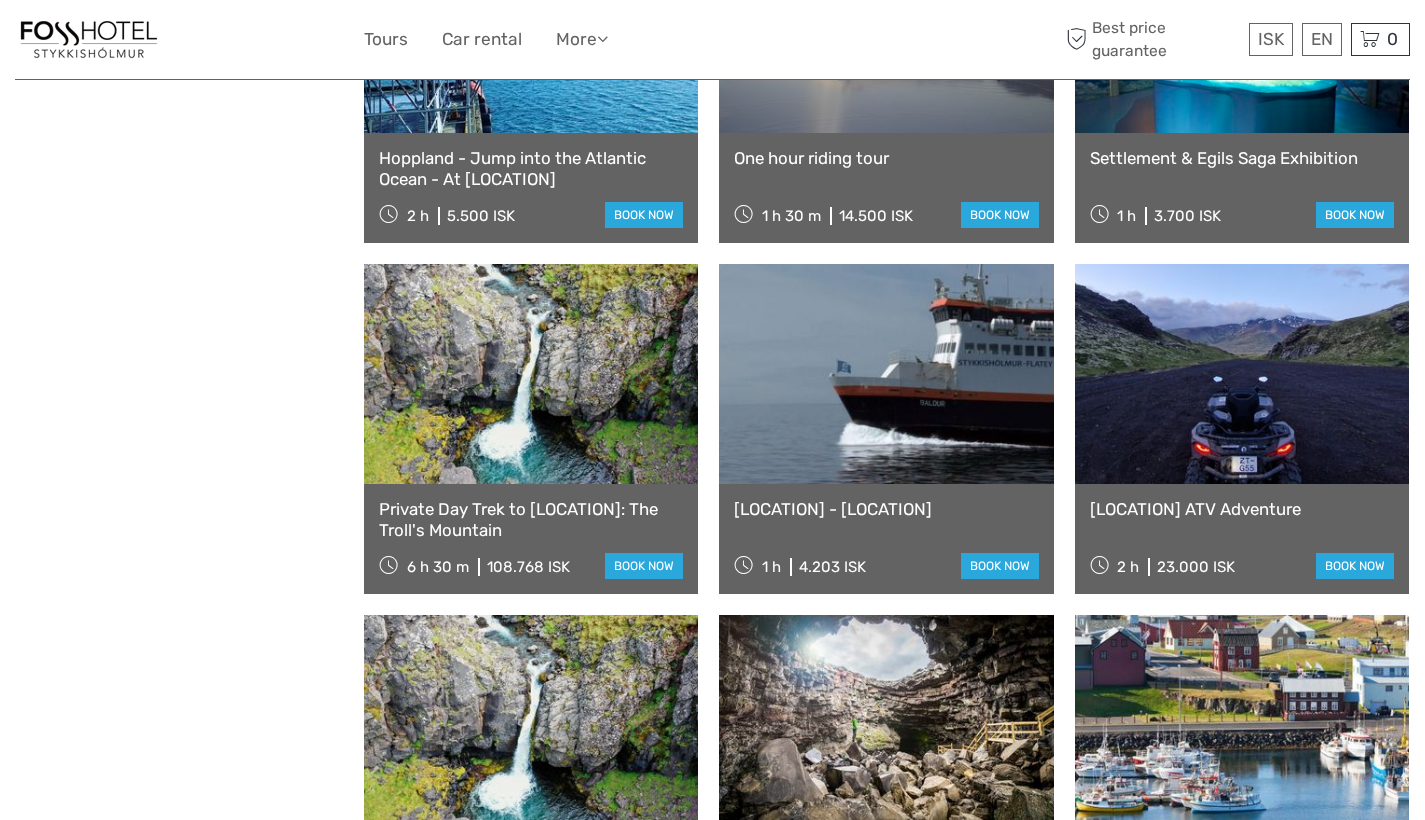 click at bounding box center [1242, 374] 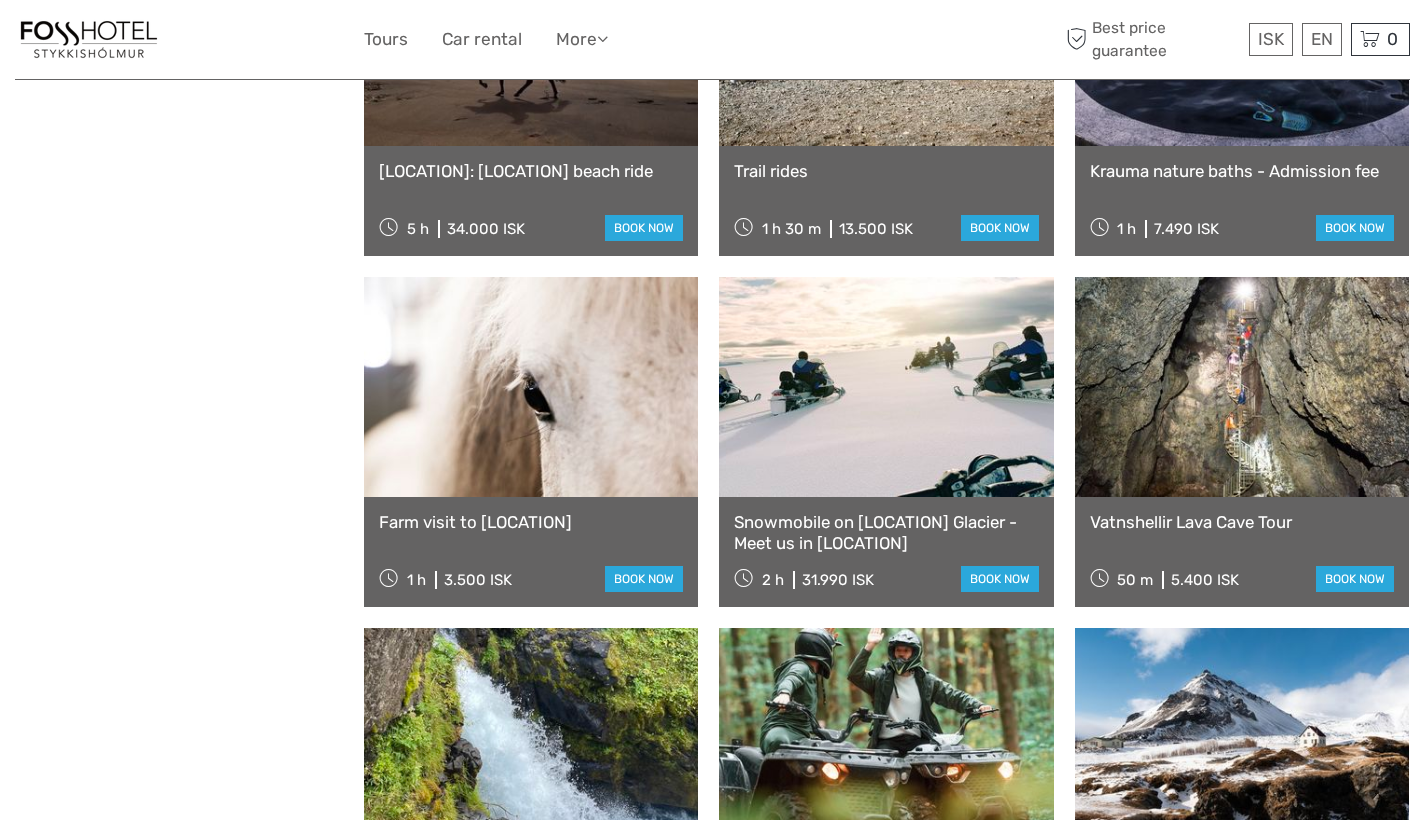 scroll, scrollTop: 2497, scrollLeft: 0, axis: vertical 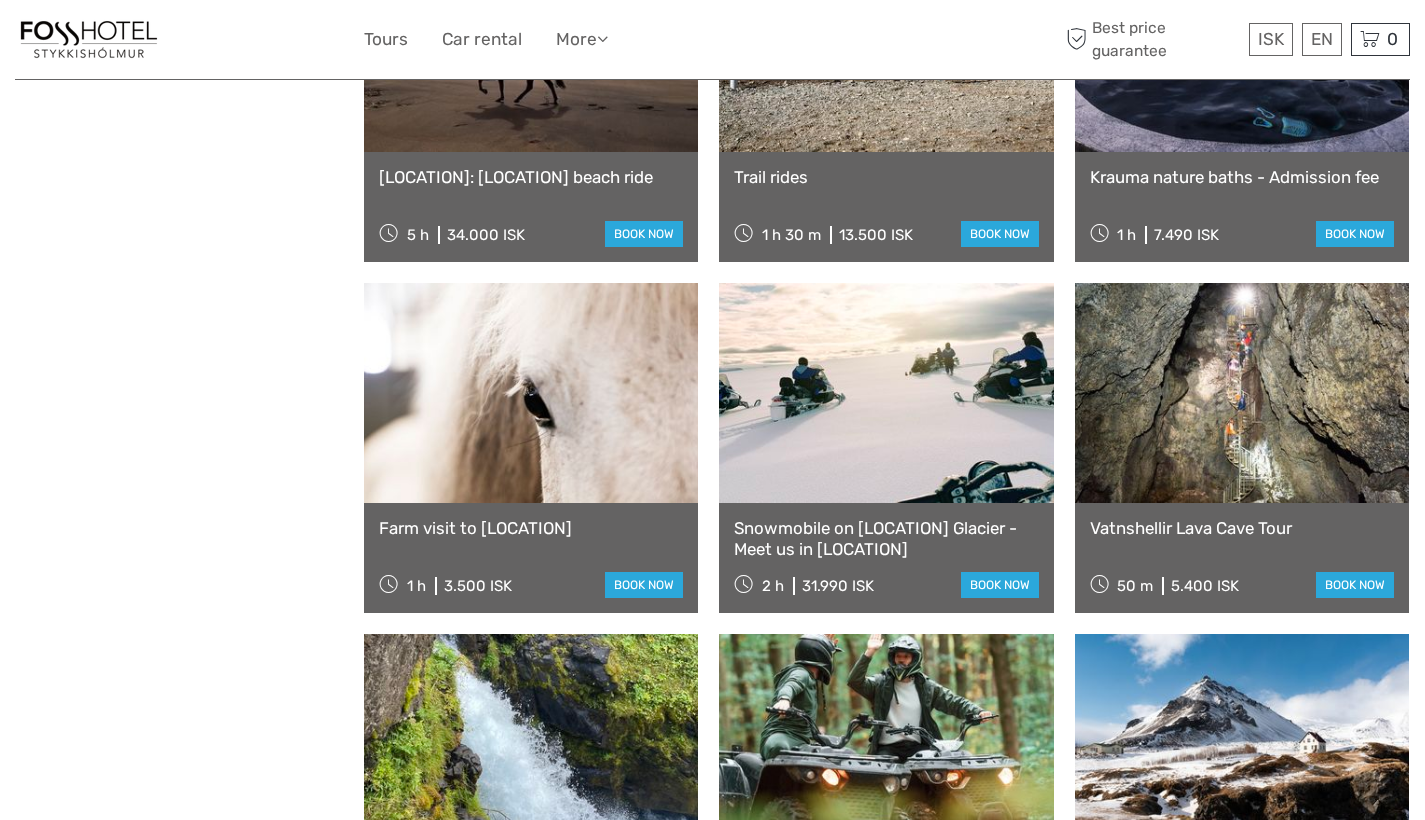 click at bounding box center [886, 393] 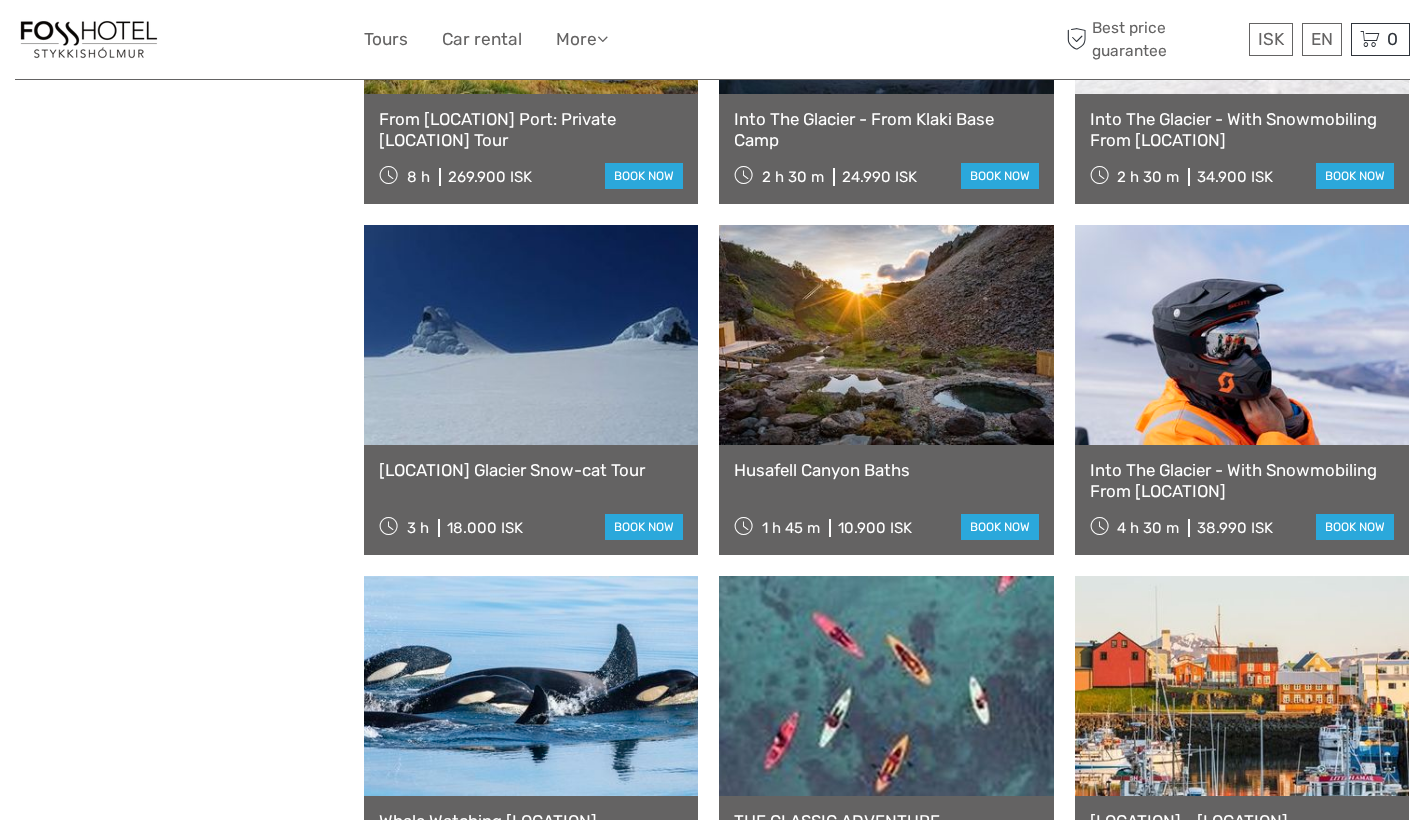scroll, scrollTop: 1503, scrollLeft: 0, axis: vertical 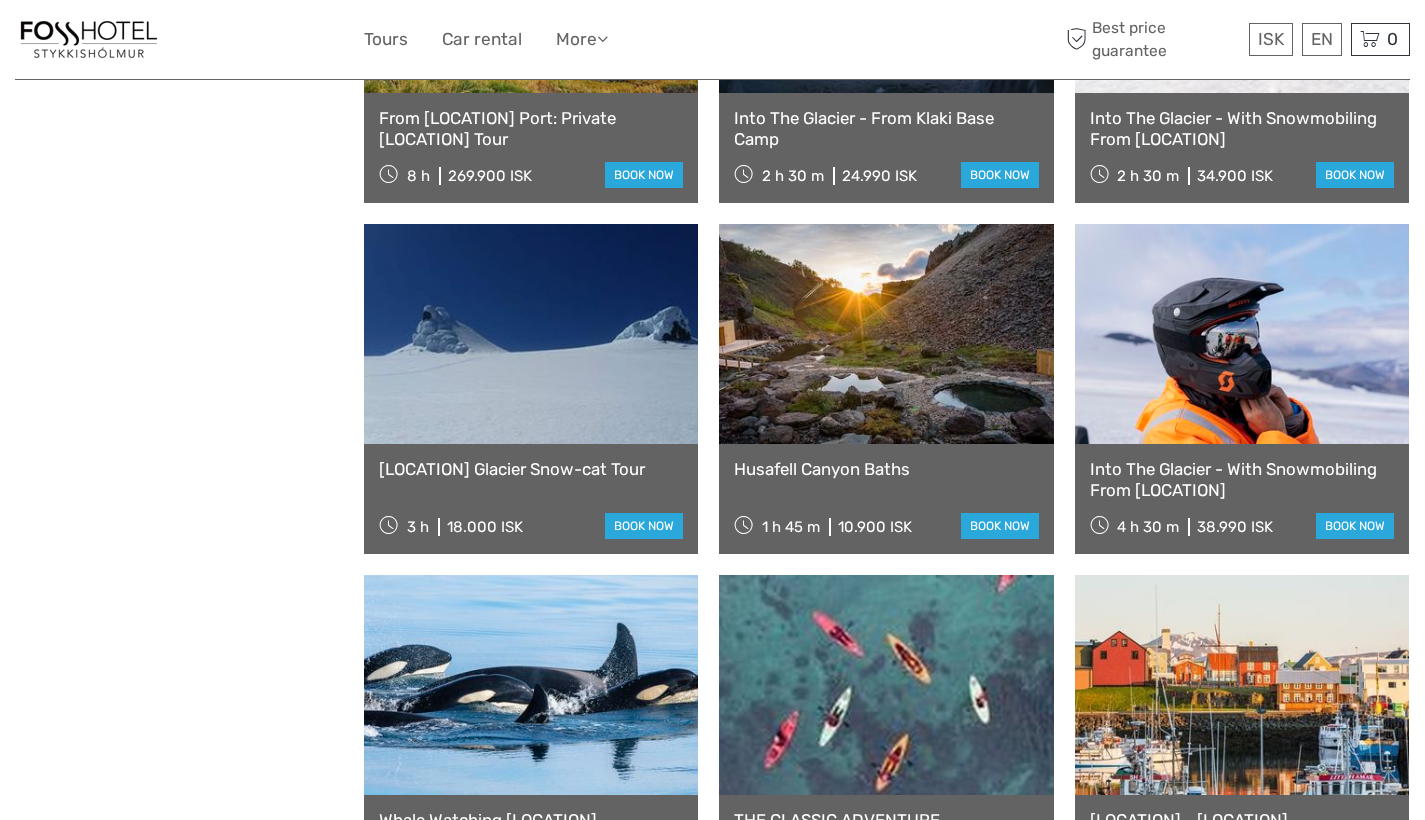 click at bounding box center [531, 334] 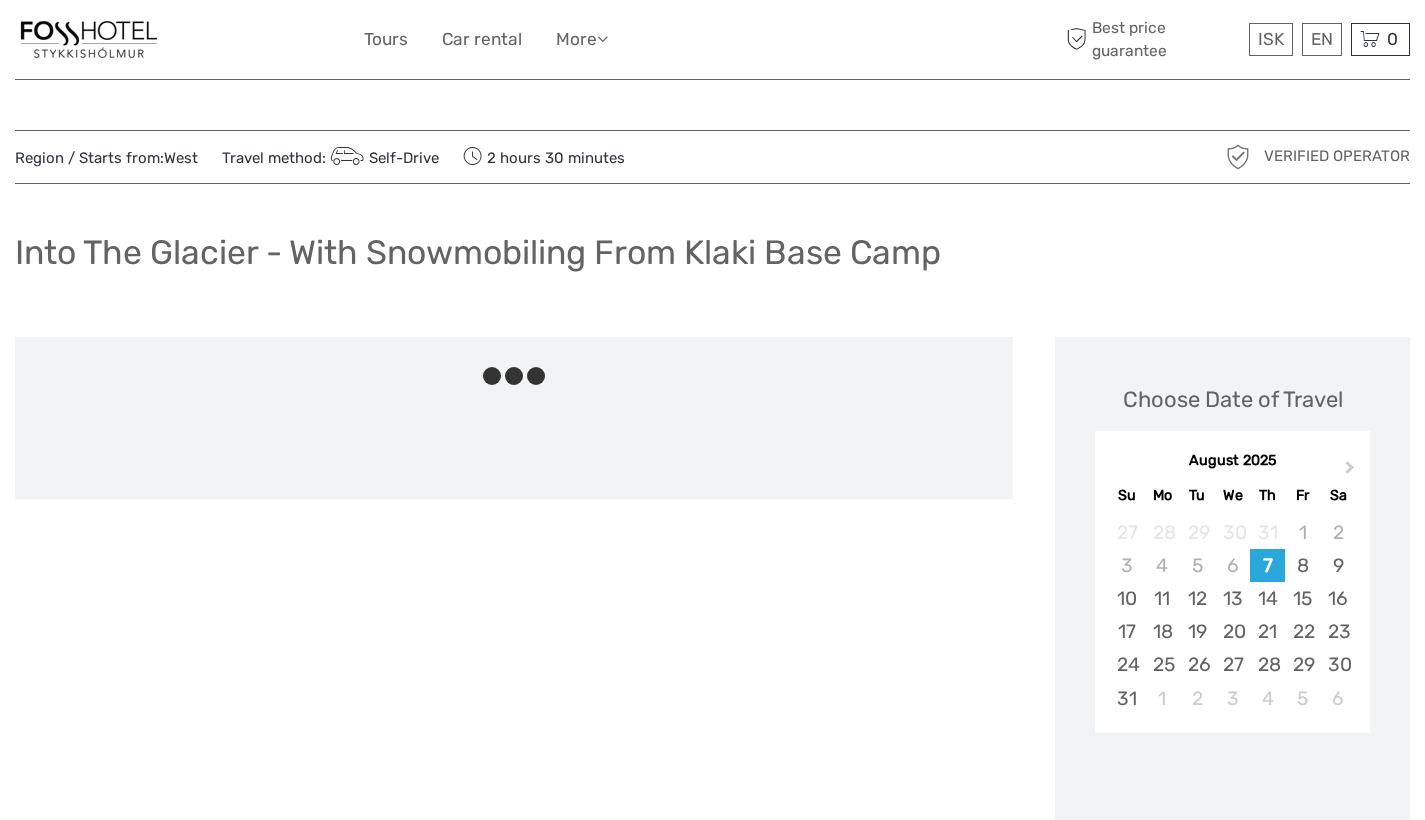scroll, scrollTop: 0, scrollLeft: 0, axis: both 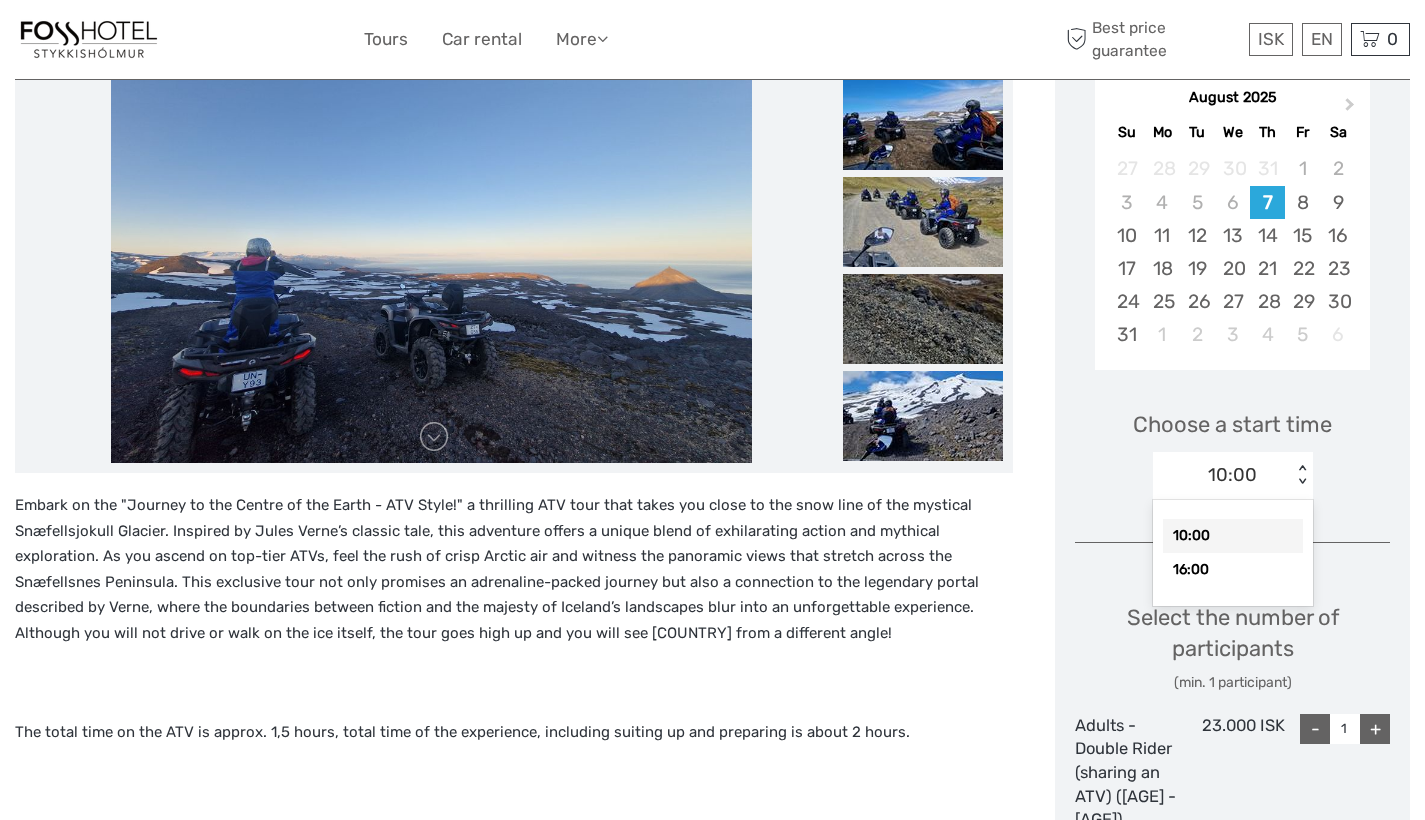 click on "10:00" at bounding box center (1222, 475) 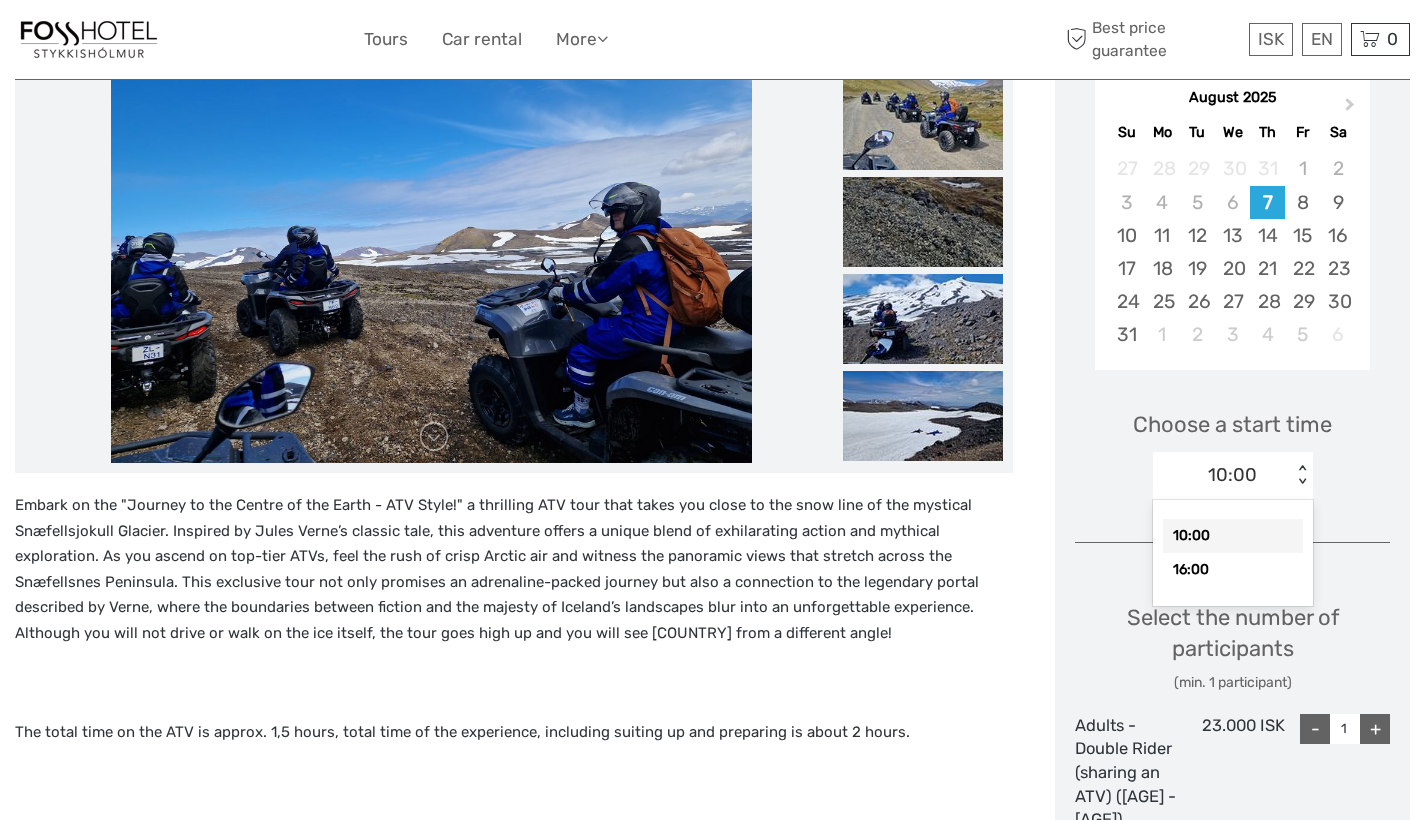 click on "Embark on the "Journey to the Centre of the Earth - ATV Style!" a thrilling ATV tour that takes you close to the snow line of the mystical Snæfellsjokull Glacier. Inspired by Jules Verne’s classic tale, this adventure offers a unique blend of exhilarating action and mythical exploration. As you ascend on top-tier ATVs, feel the rush of crisp Arctic air and witness the panoramic views that stretch across the Snæfellsnes Peninsula. This exclusive tour not only promises an adrenaline-packed journey but also a connection to the legendary portal described by Verne, where the boundaries between fiction and the majesty of Iceland’s landscapes blur into an unforgettable experience. Although you will not drive or walk on the ice itself, the tour goes high up and you will see Iceland from a different angle!" at bounding box center [514, 569] 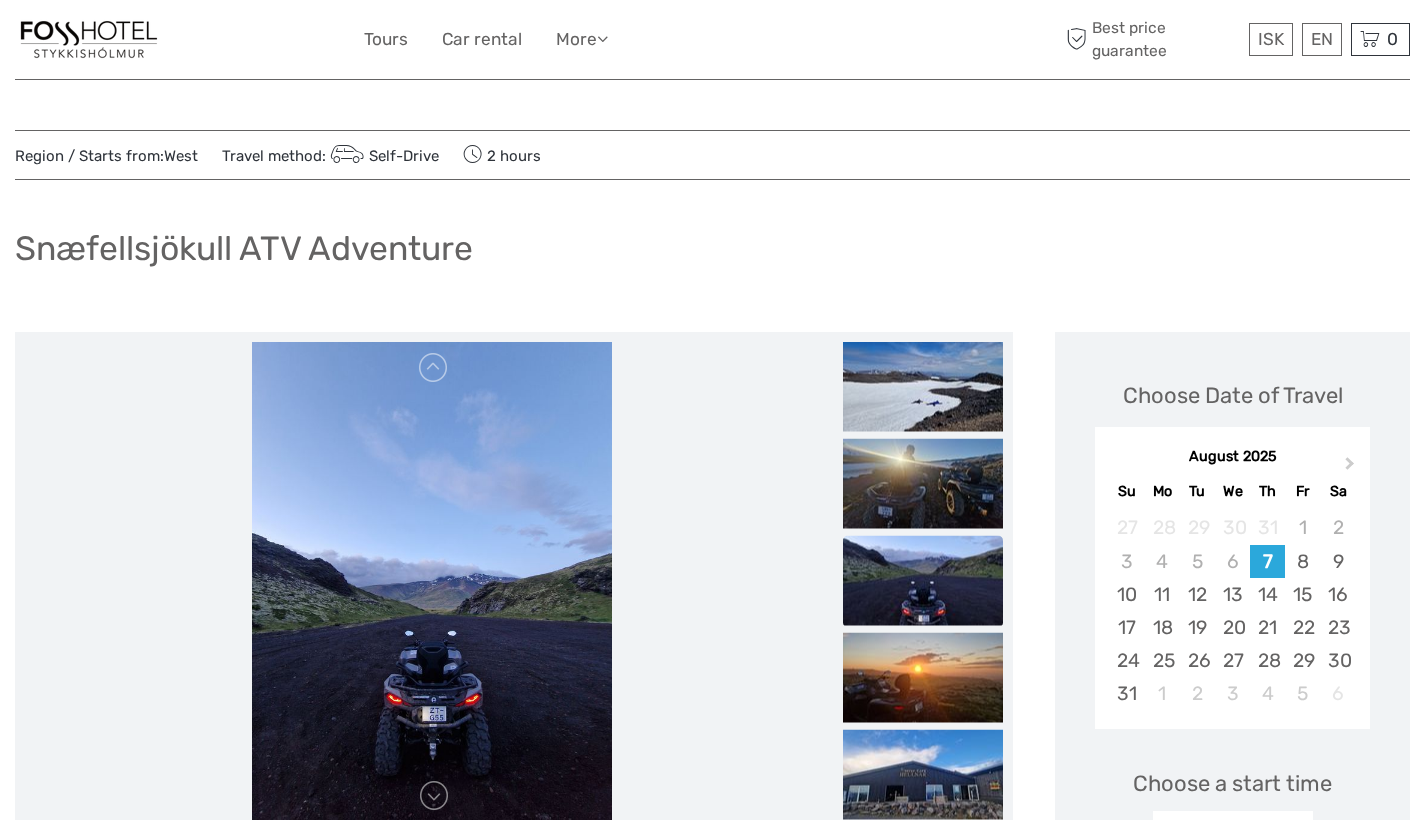 scroll, scrollTop: 0, scrollLeft: 0, axis: both 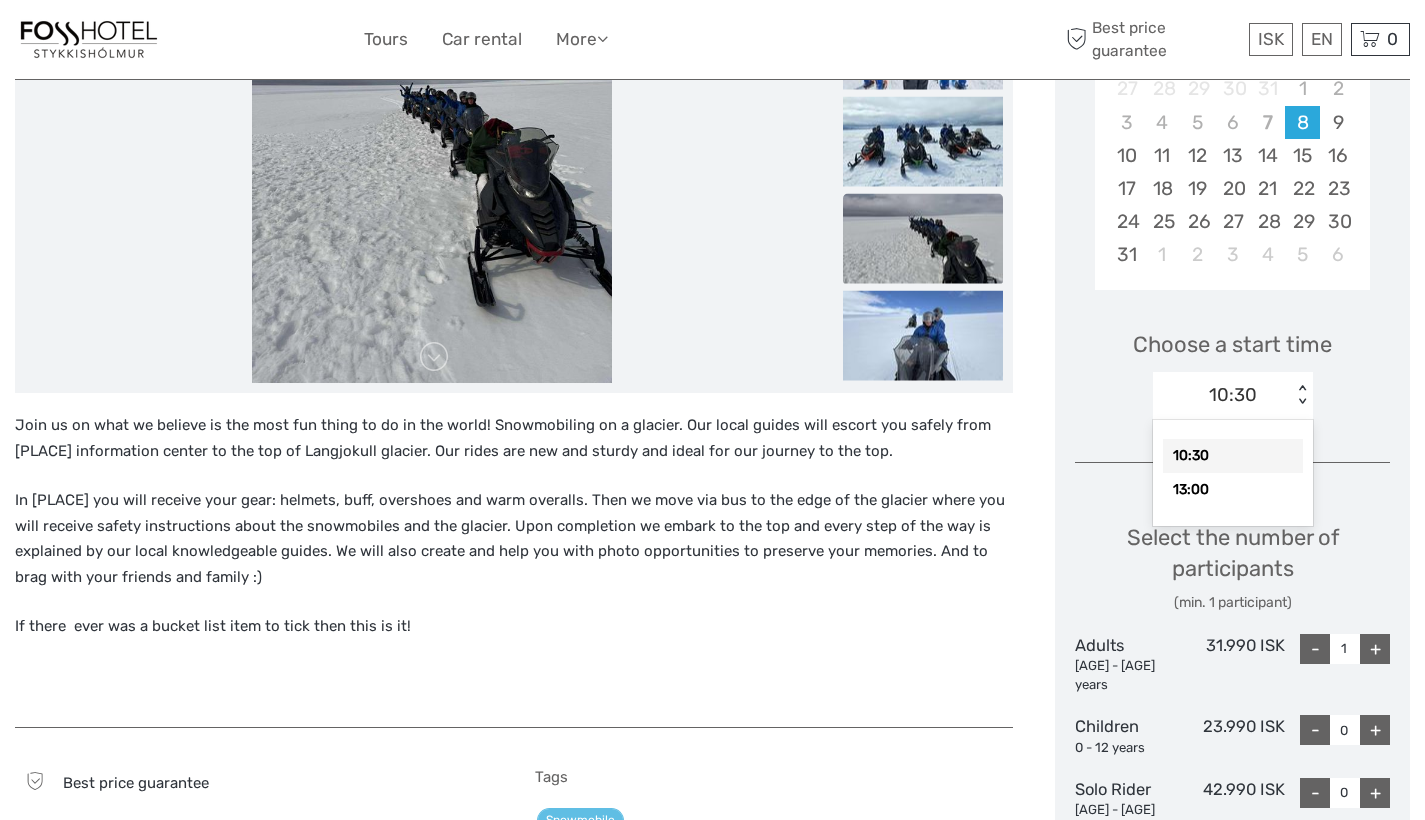 click on "10:30" at bounding box center (1233, 395) 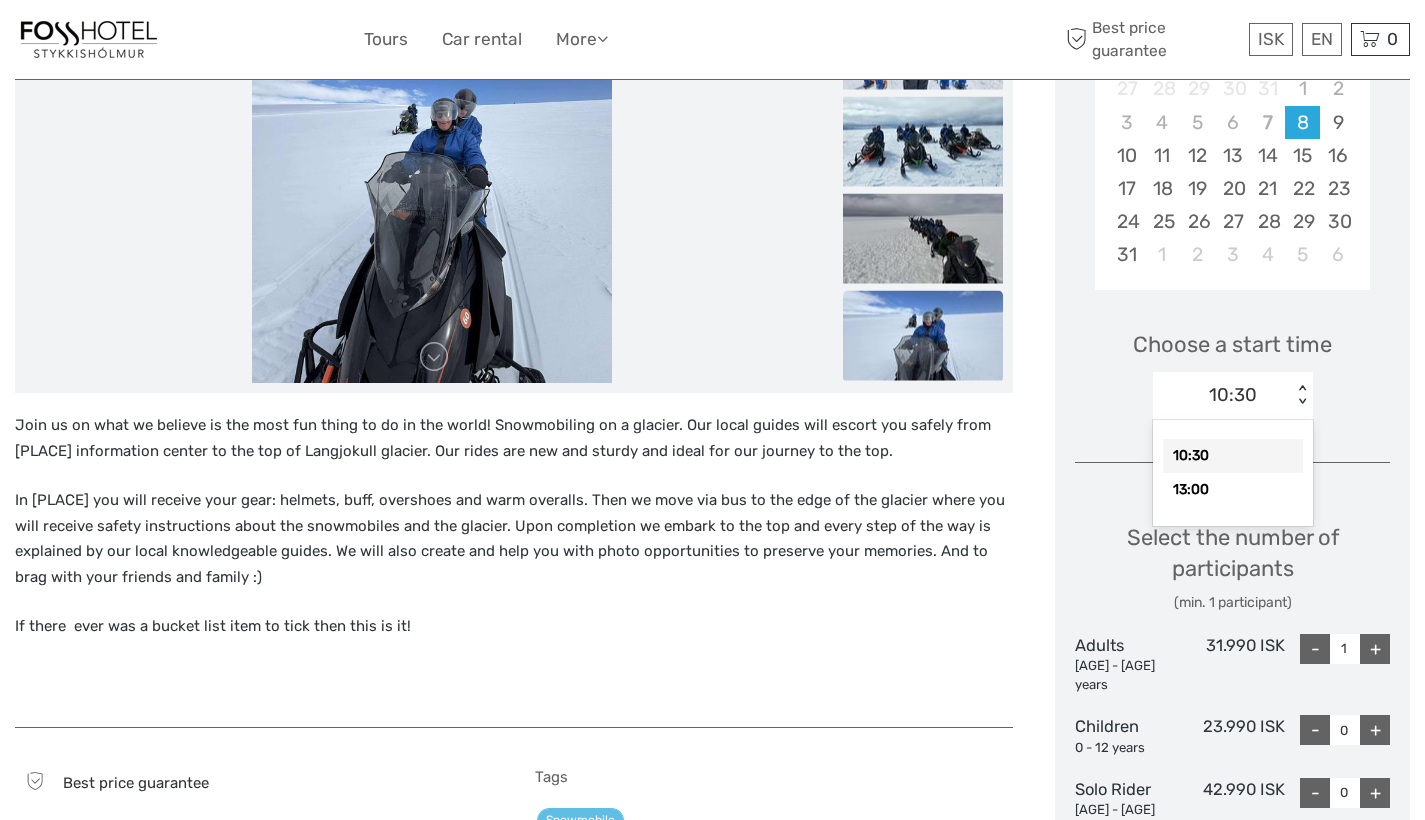 click on "Join us on what we believe is the most fun thing to do in the world! Snowmobiling on a glacier. Our local guides will escort you safely from Husafell information center to the top of Langjokull glacier. Our rides are new and sturdy and ideal for our journey to the top. In Husafell you will receive your gear: helmets, buff, overshoes and warm overalls. Then we move via bus to the edge of the glacier where you will receive safety instructions about the snowmobiles and the glacier. Upon completion we embark to the top and every step of the way is explained by our local knowledgeable guides. We will also create and help you with photo opportunities to preserve your memories. And to brag with your friends and family :) If there  ever was a bucket list item to tick then this is it!" at bounding box center [514, 559] 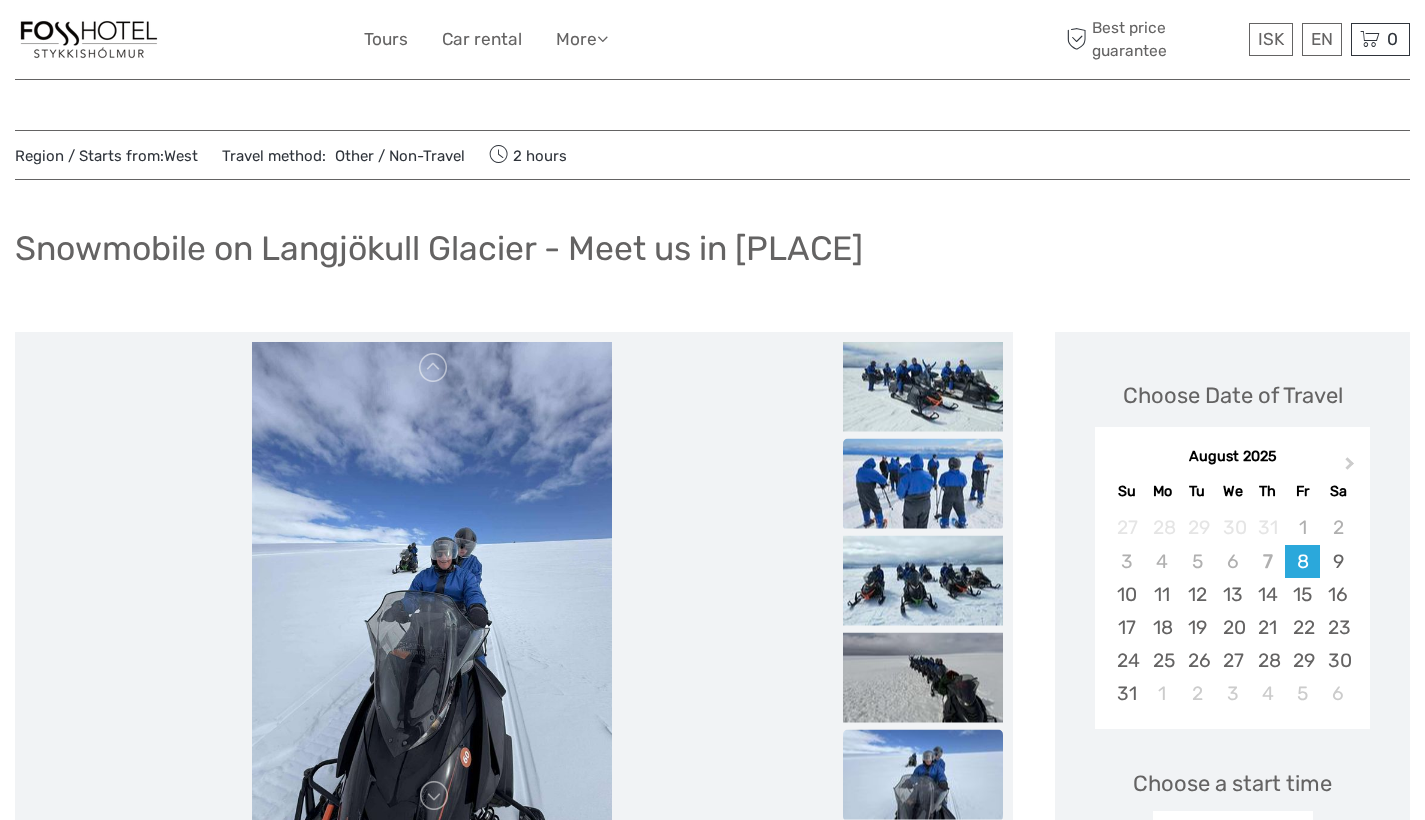 scroll, scrollTop: 0, scrollLeft: 0, axis: both 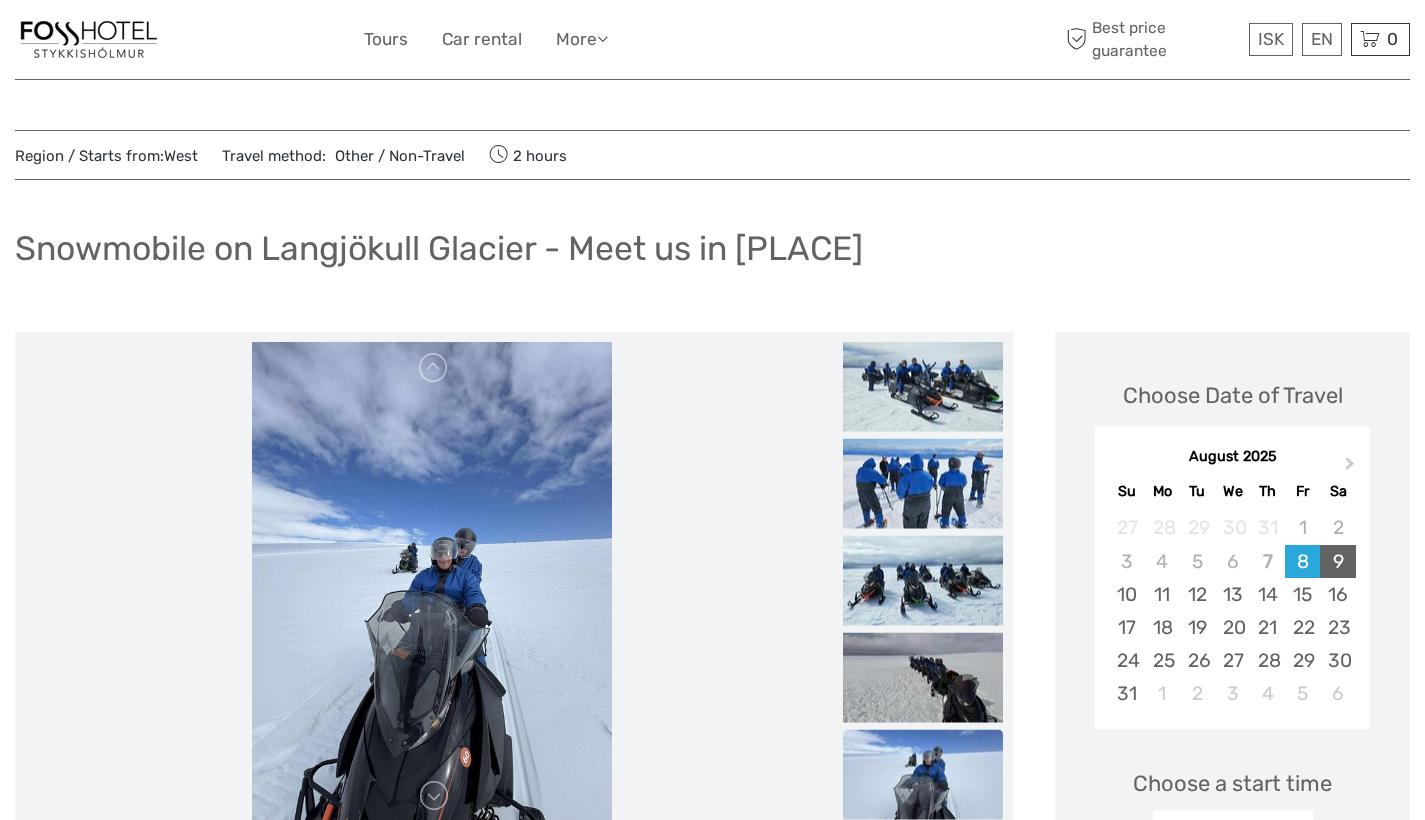 click on "9" at bounding box center [1337, 561] 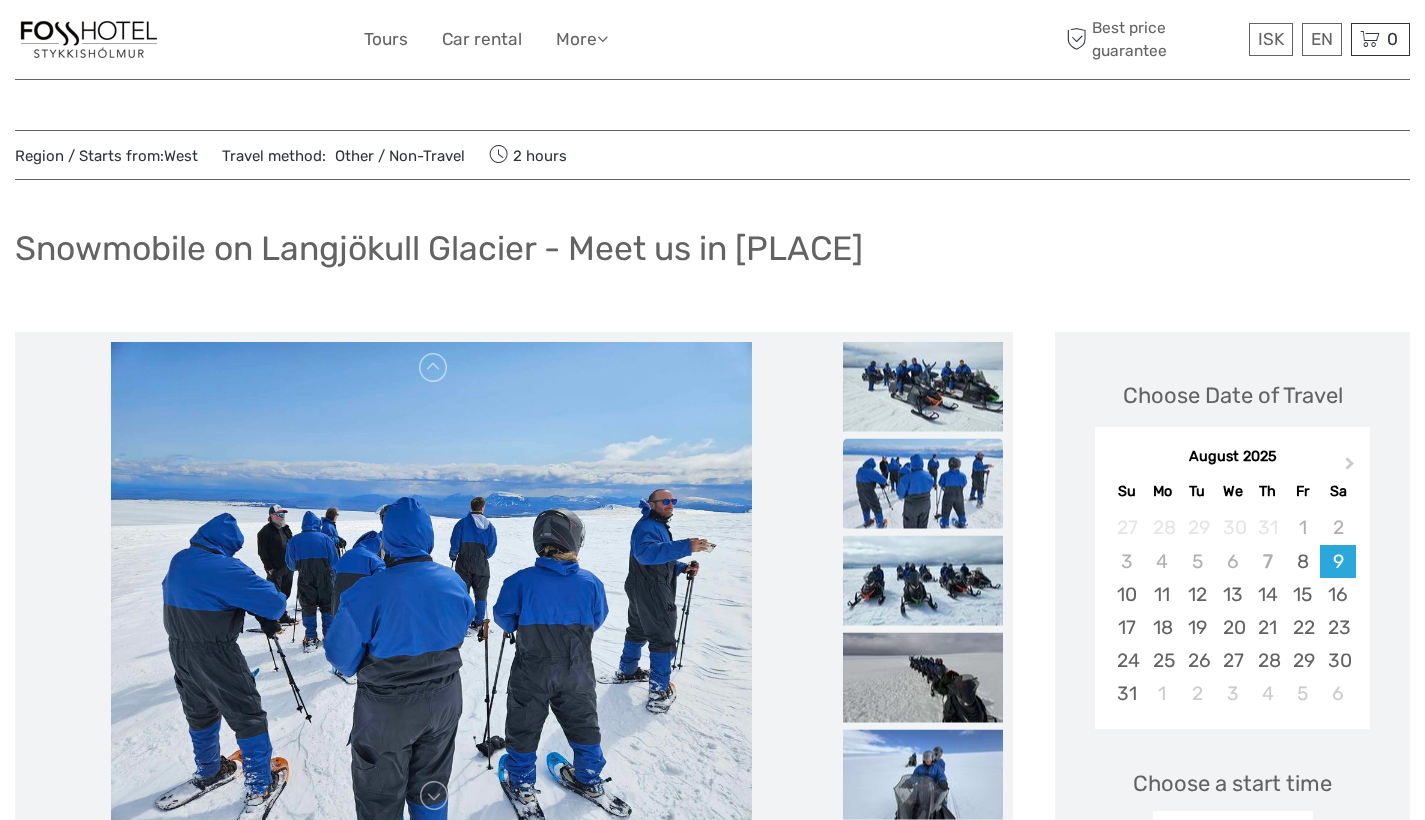 scroll, scrollTop: 0, scrollLeft: 0, axis: both 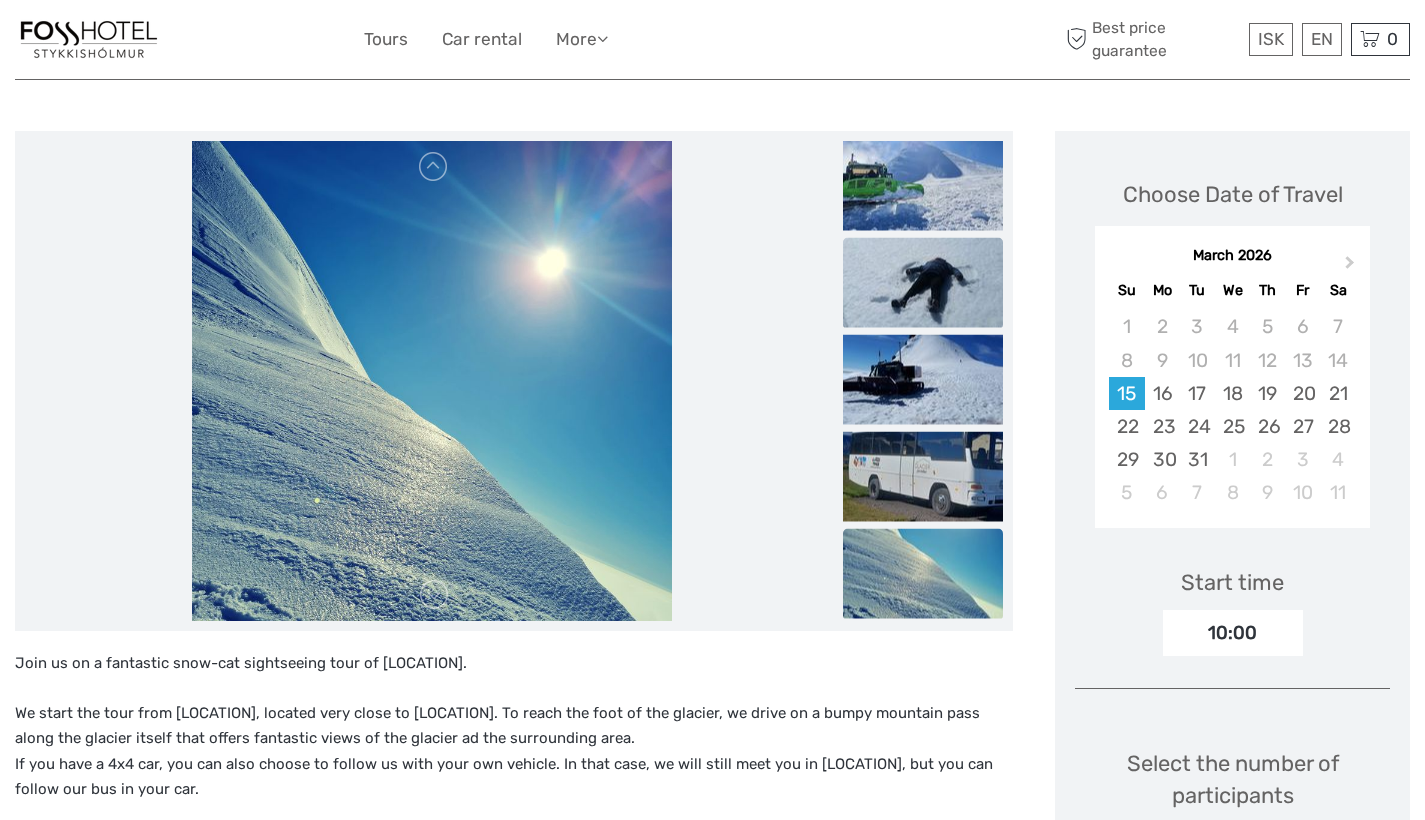 click at bounding box center (923, 283) 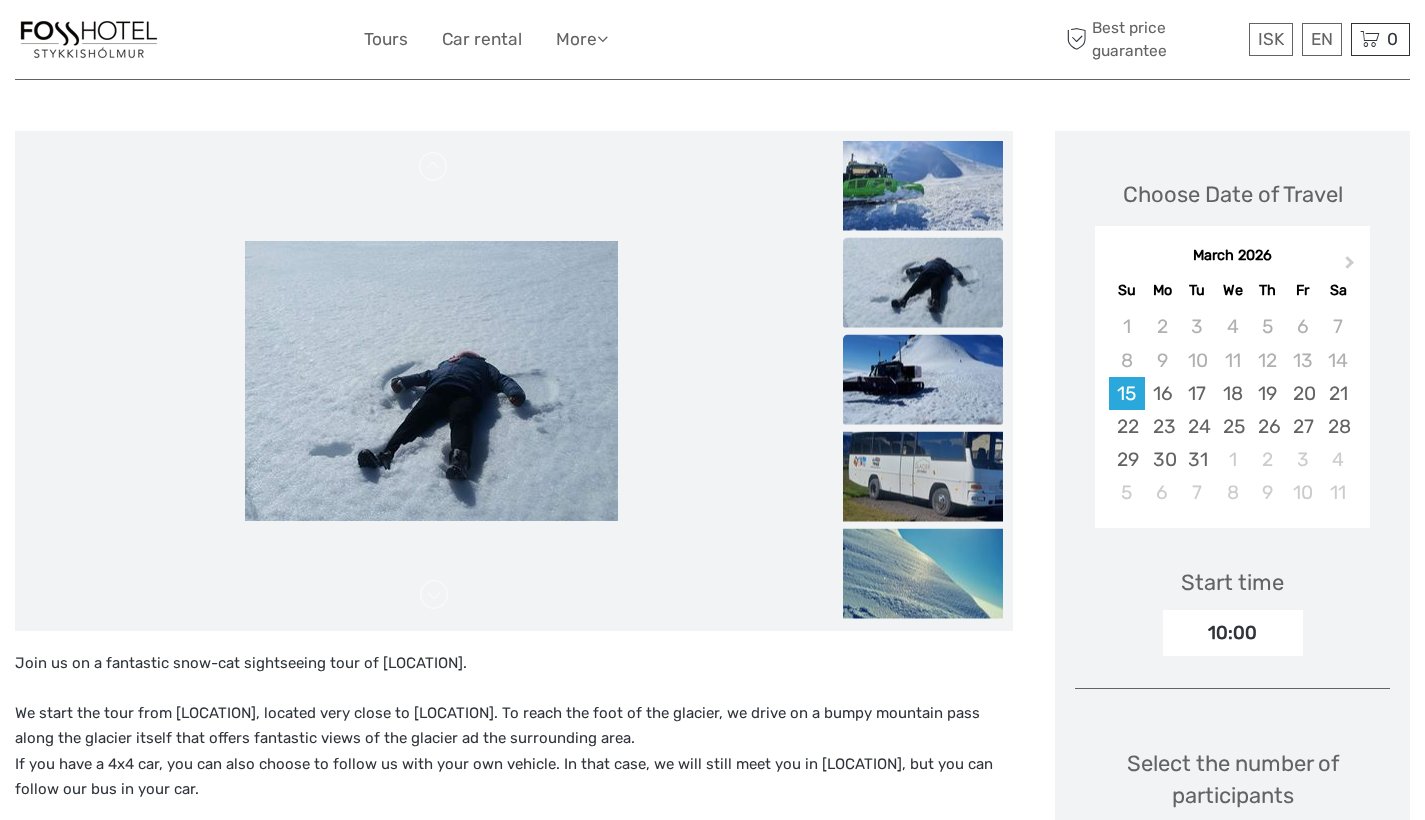 click at bounding box center (923, 380) 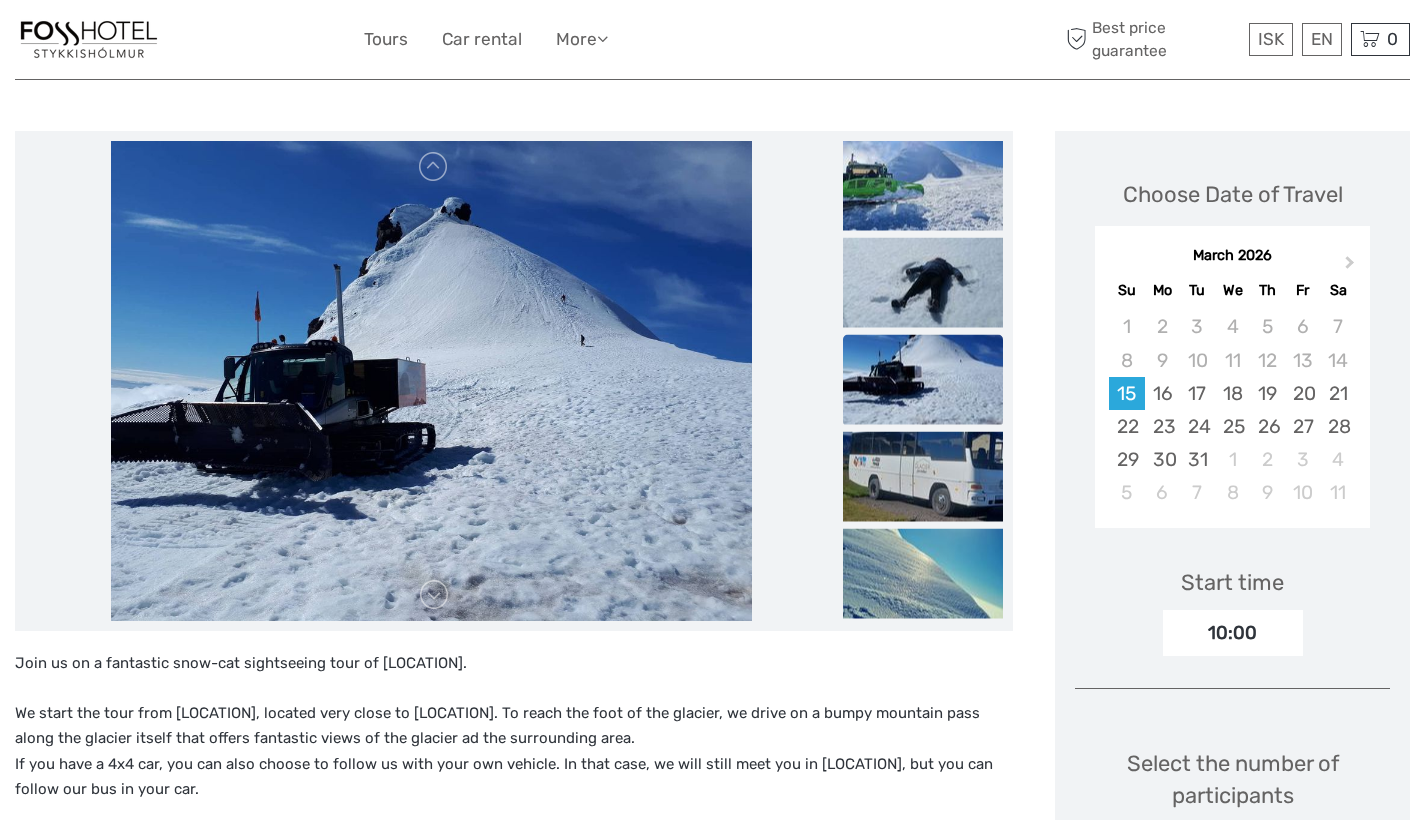click at bounding box center [923, 380] 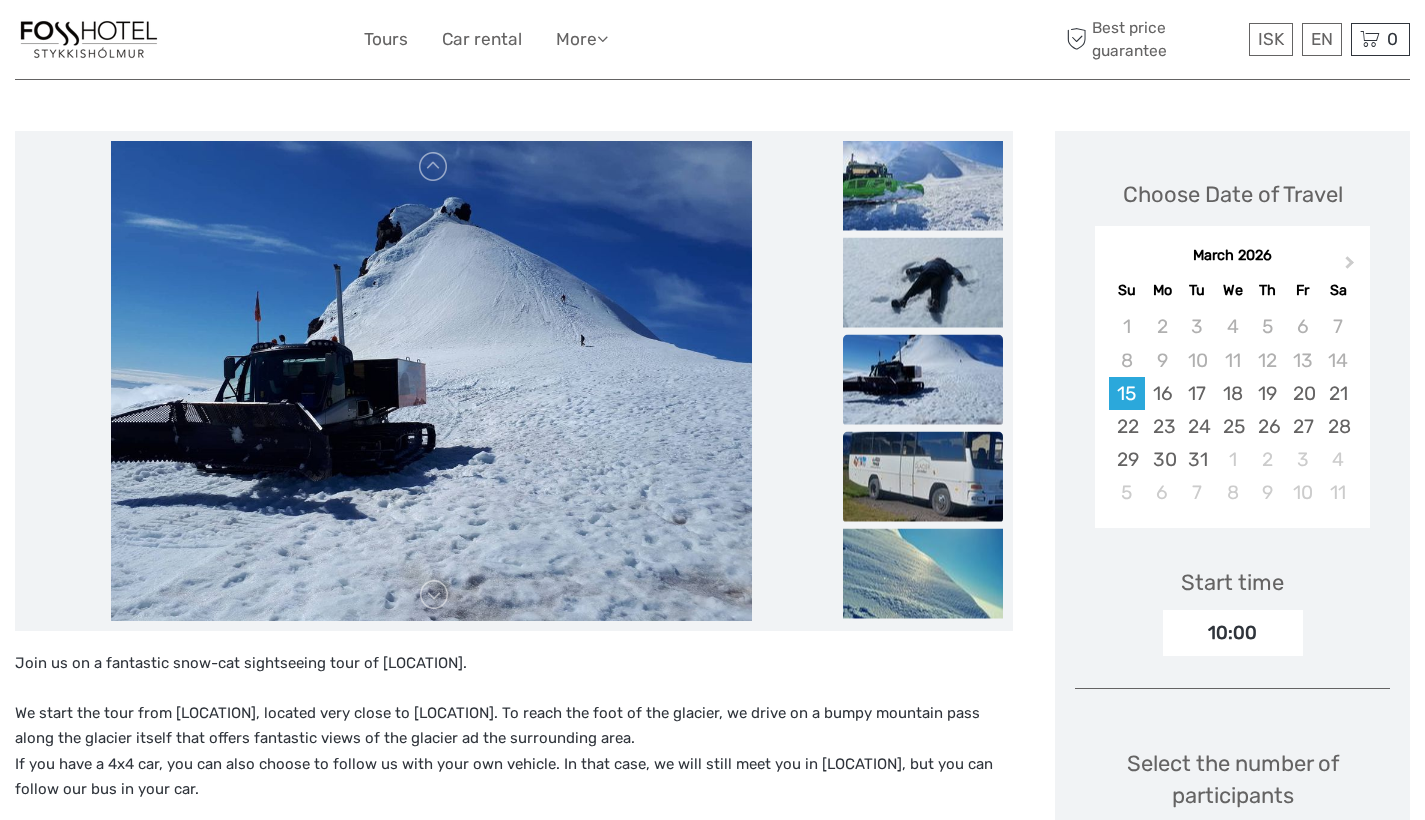 click at bounding box center [923, 477] 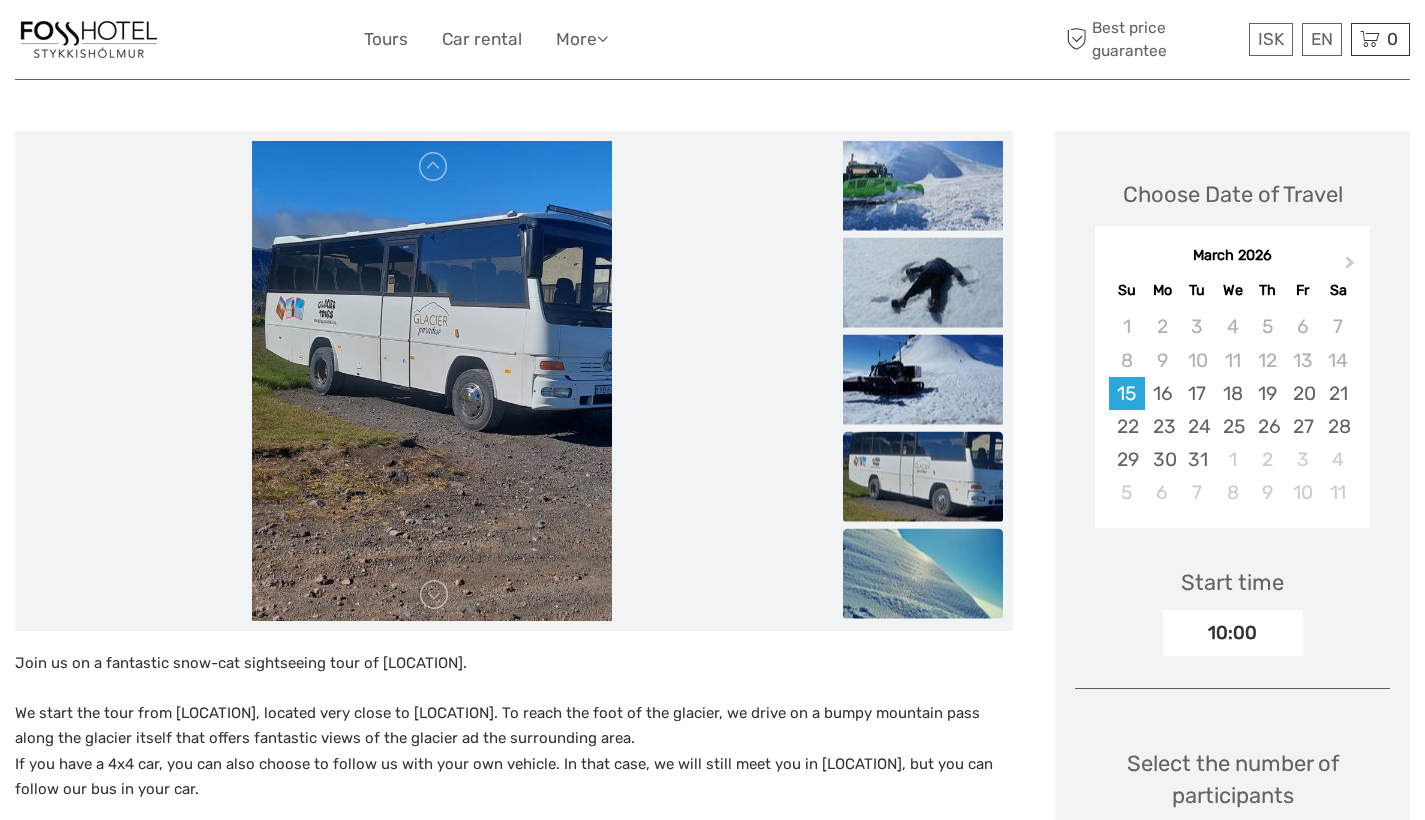 click at bounding box center [923, 574] 